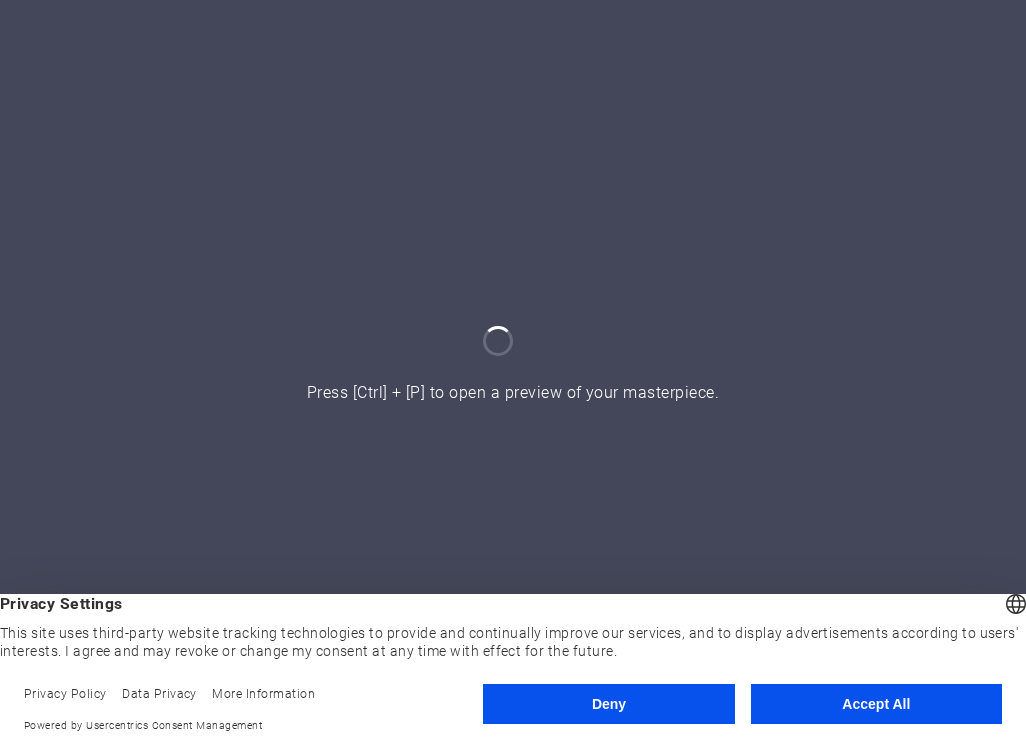 scroll, scrollTop: 0, scrollLeft: 0, axis: both 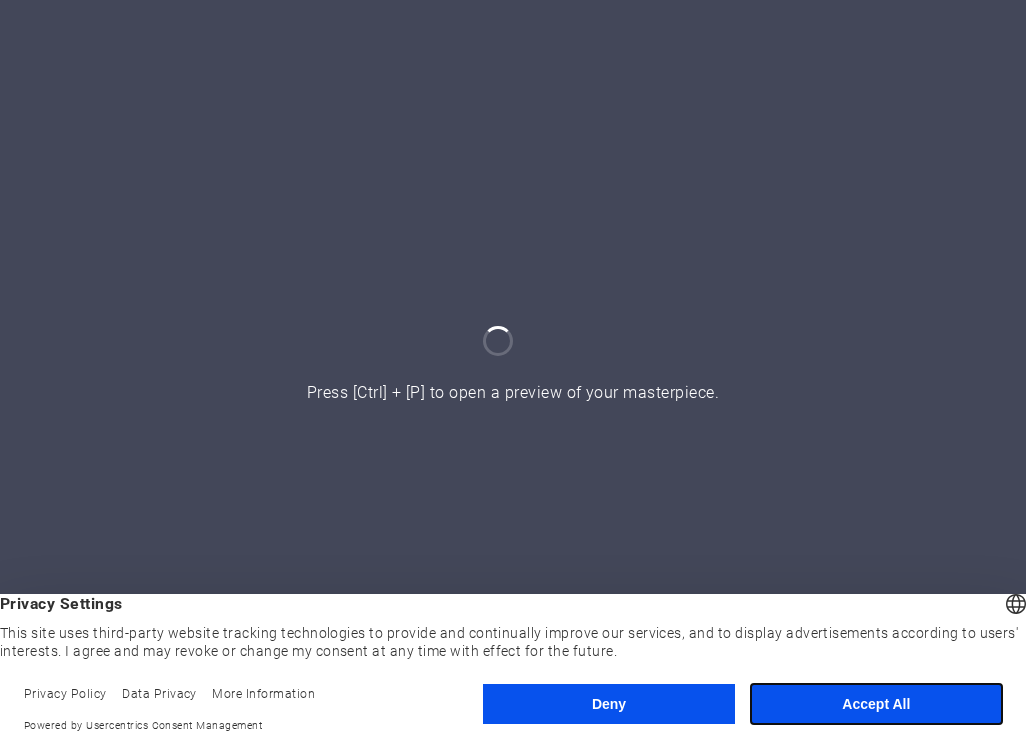 click on "Accept All" at bounding box center (876, 704) 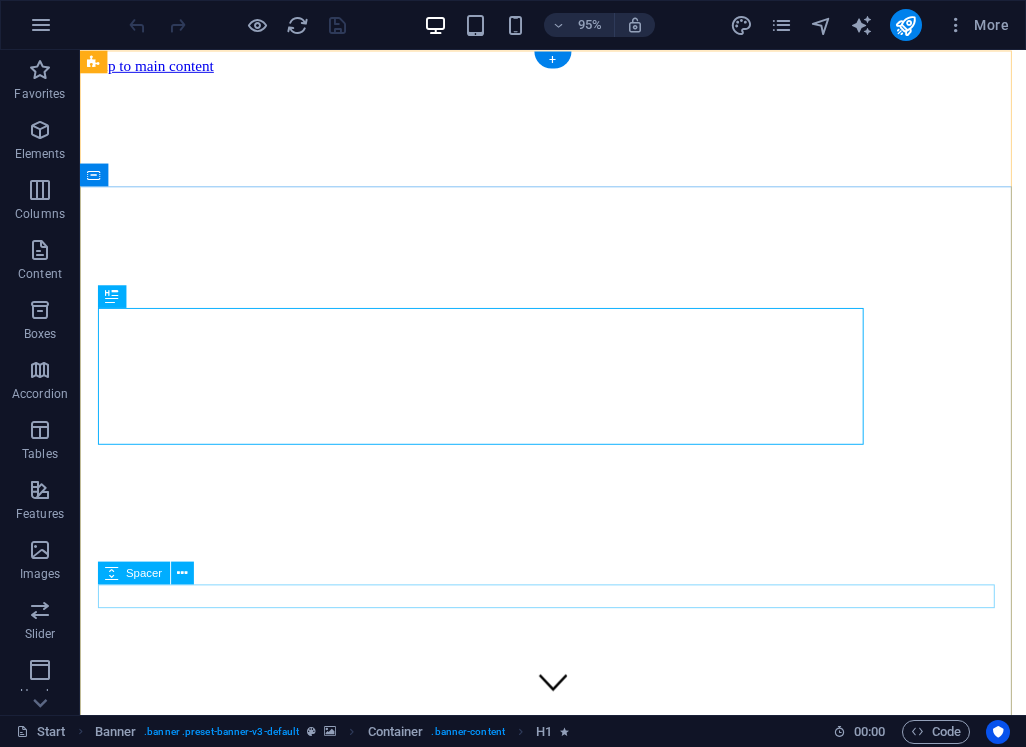 scroll, scrollTop: 0, scrollLeft: 0, axis: both 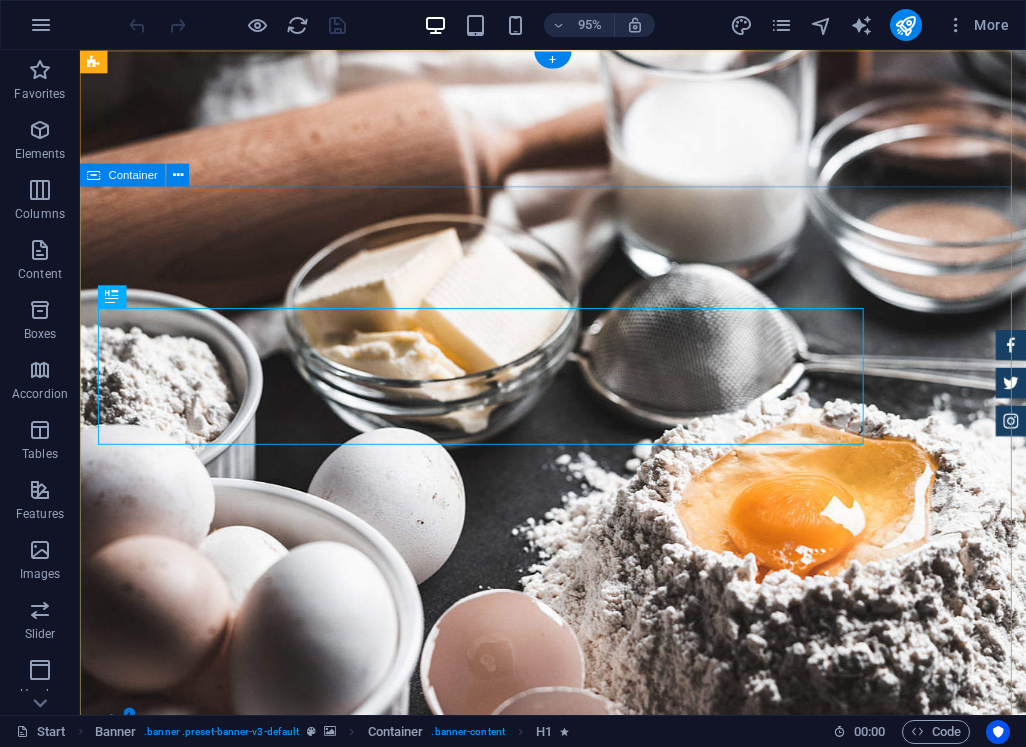 click on "bakery, pastry, horeka INDUSTRIAL & toko bahan kue Dengan visi menjadi salah satu distributor bahan bakery dan Horeka terbaik di Indonesia, PT. FAHRIAL ARTECH INDONESIA berkomitmen menyediakan produk yang terjamin kualitasnya, tersedia dalam berbagai skala, dan didukung dengan pelayanan terbaik. Kami membuka pintu untuk kerja sama jangka panjang baik dengan industri besar, toko bahan kue, maupun mitra retail lainnya. Our catalog Make an appointment" at bounding box center [578, 1356] 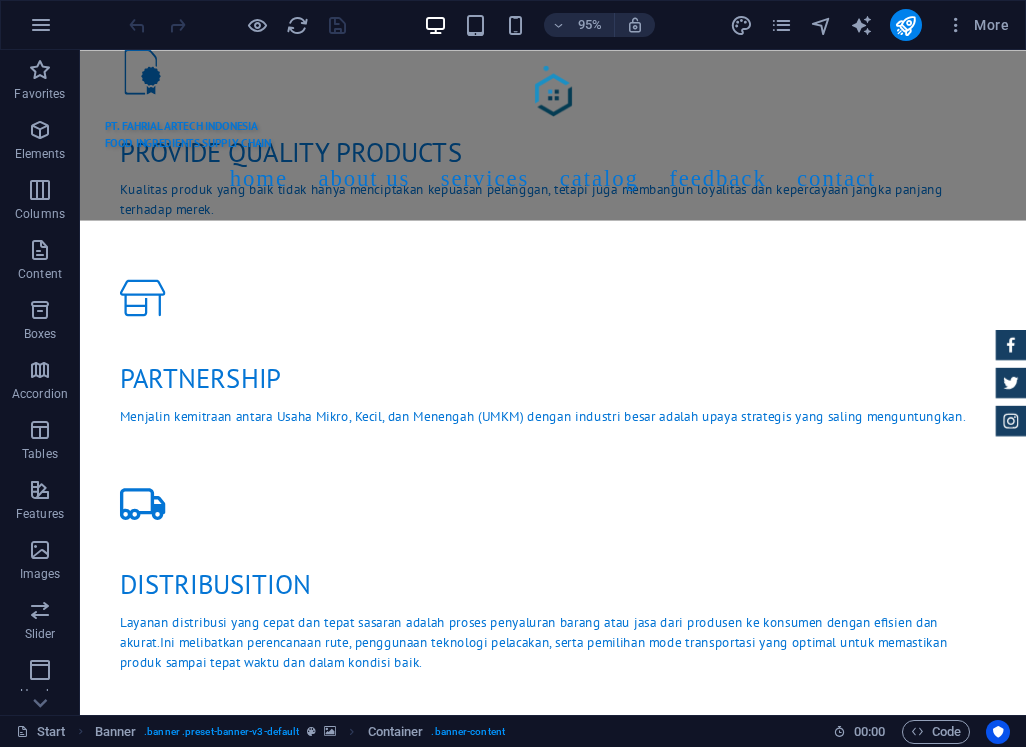 scroll, scrollTop: 2633, scrollLeft: 0, axis: vertical 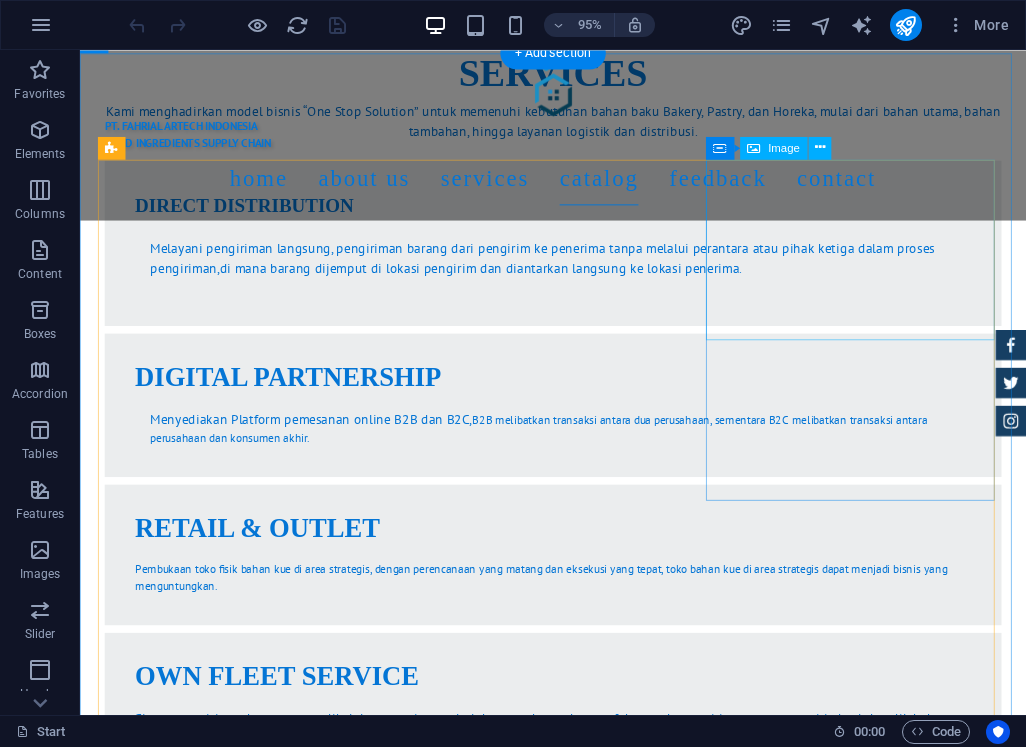 click at bounding box center [578, 3239] 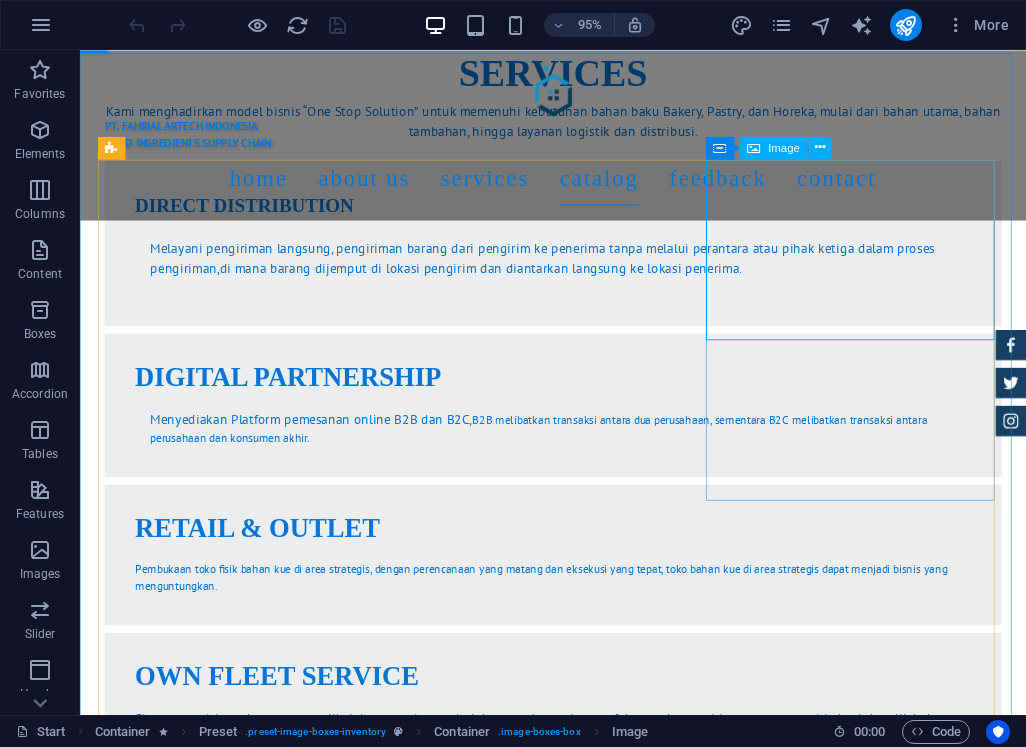 click on "Image" at bounding box center (784, 147) 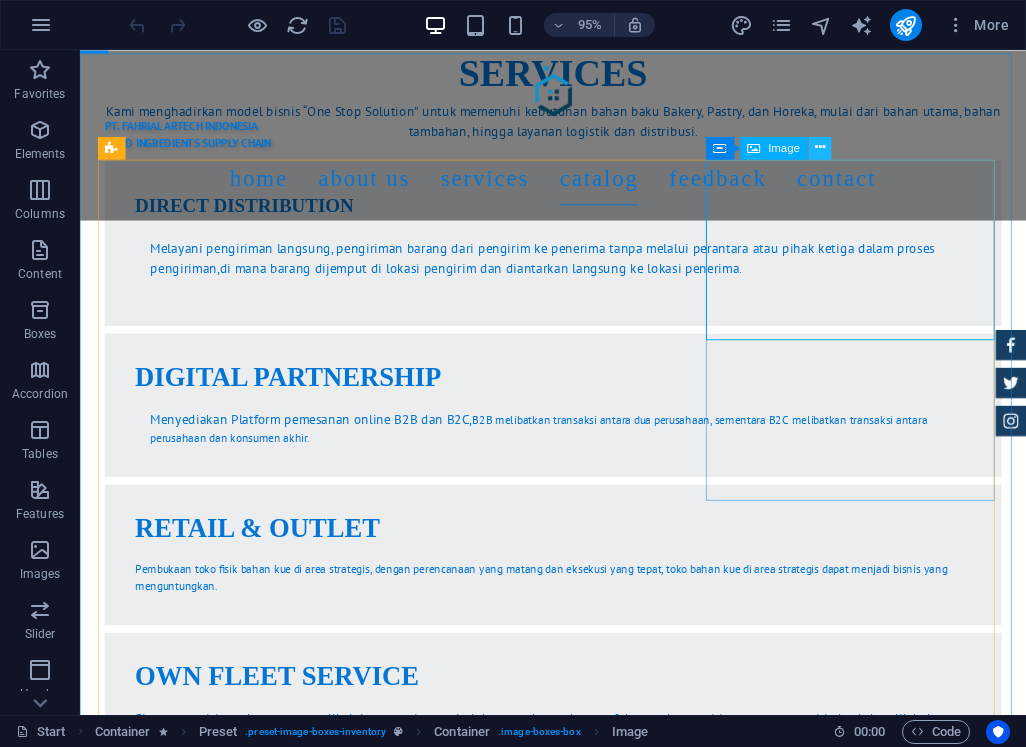 click at bounding box center [820, 148] 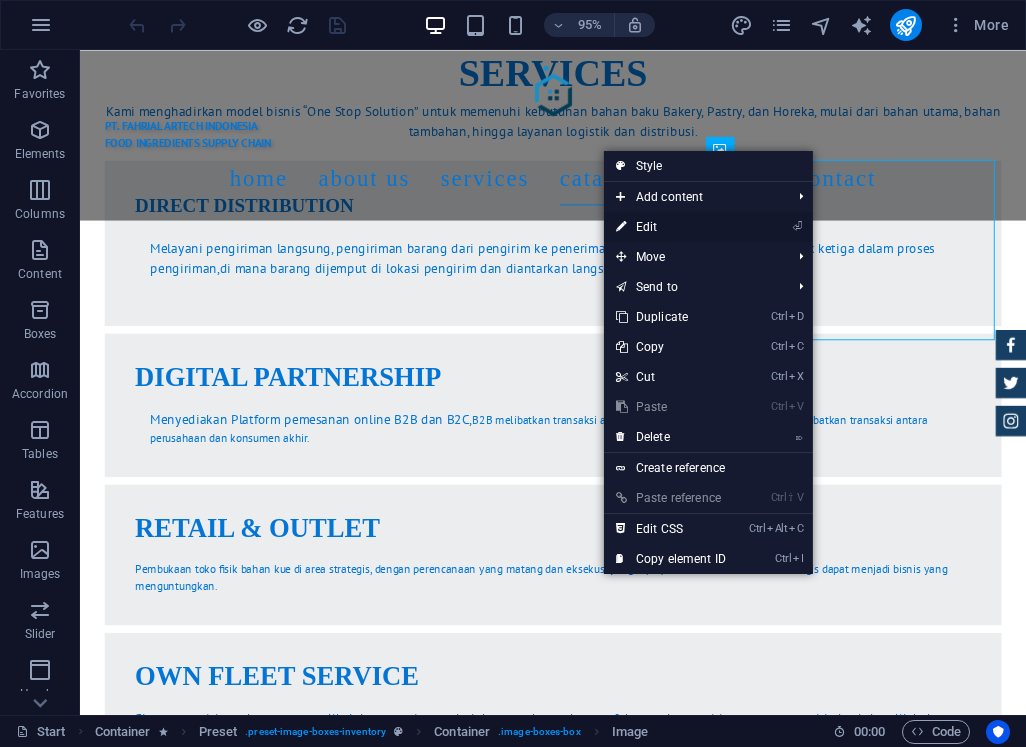 click on "⏎  Edit" at bounding box center (671, 227) 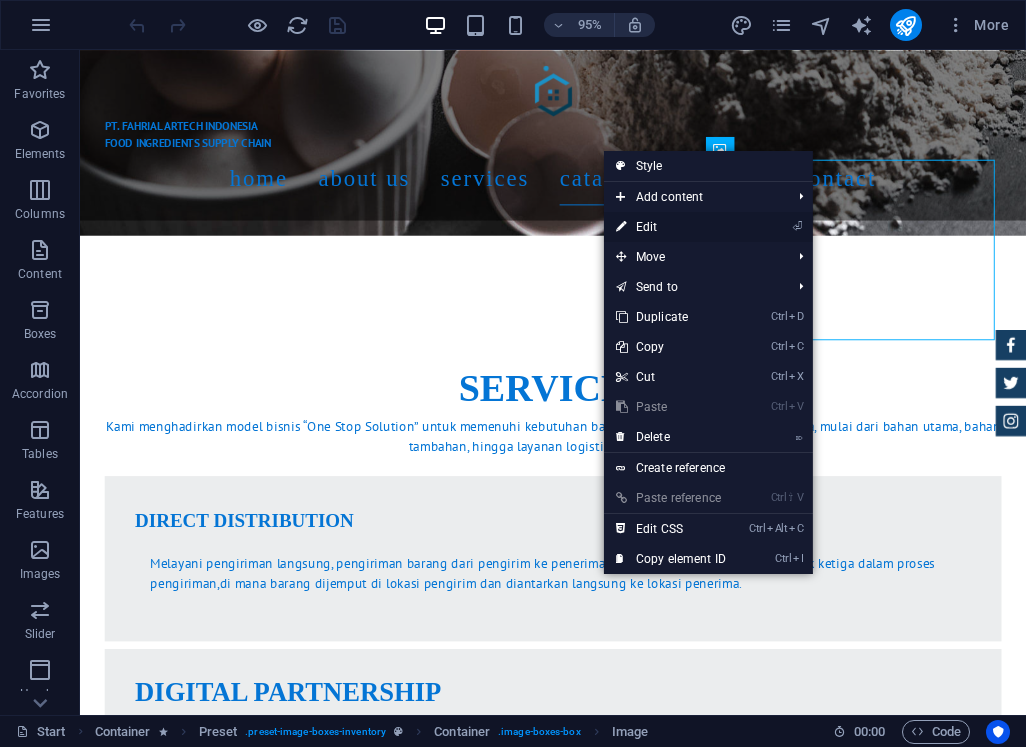 select on "%" 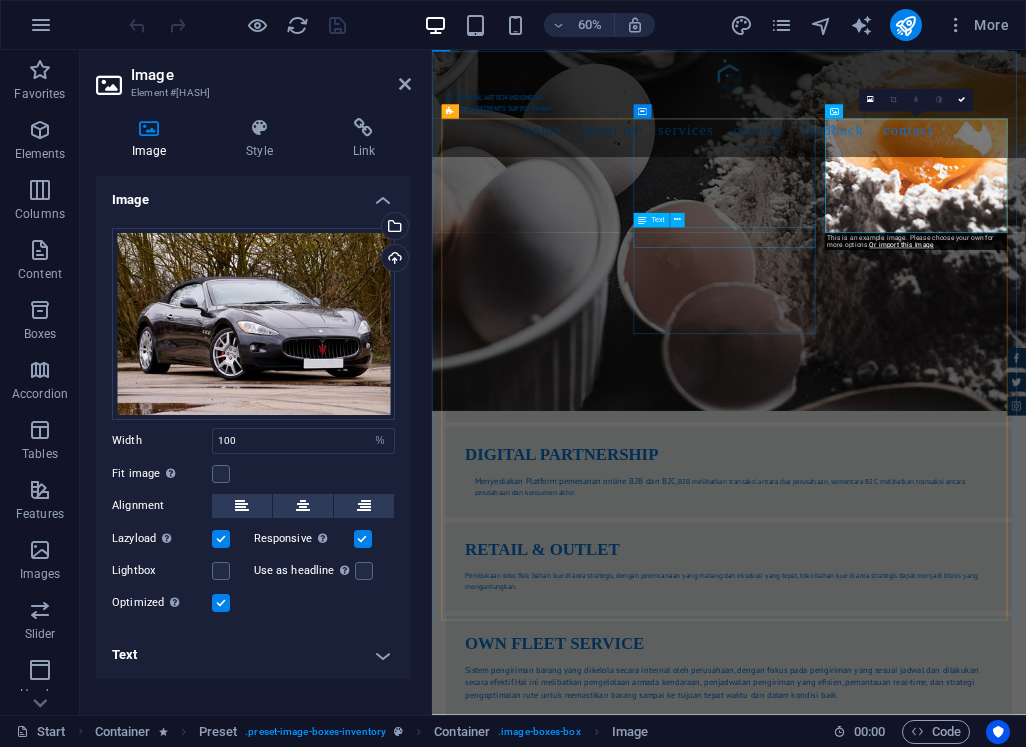 scroll, scrollTop: 4780, scrollLeft: 0, axis: vertical 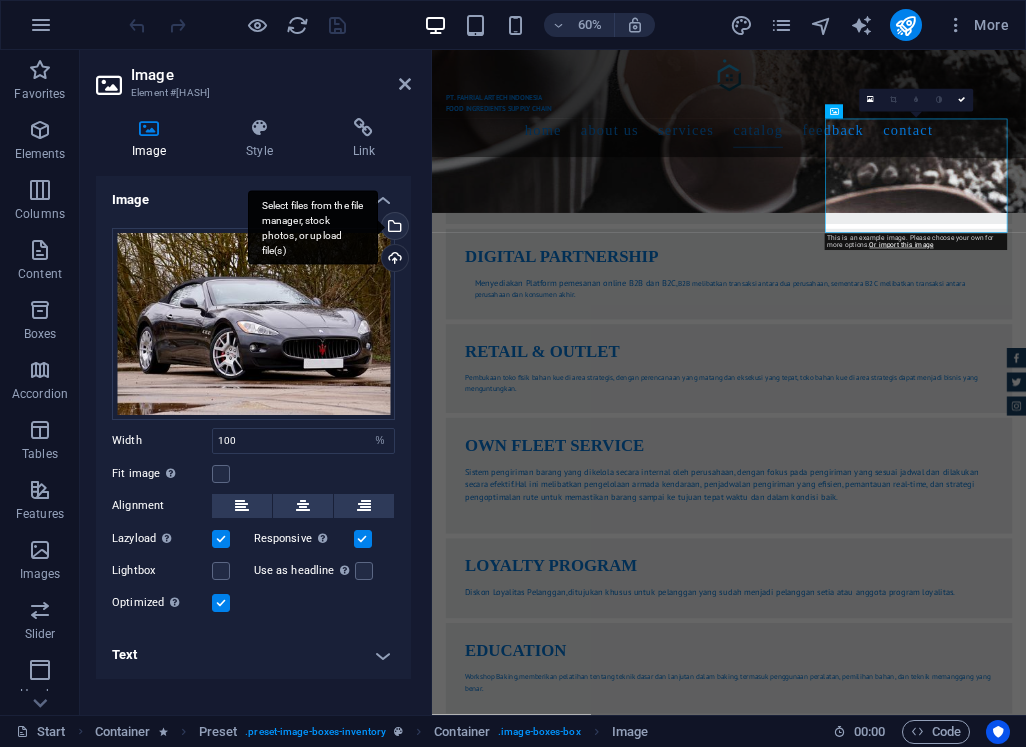 click on "Select files from the file manager, stock photos, or upload file(s)" at bounding box center (393, 228) 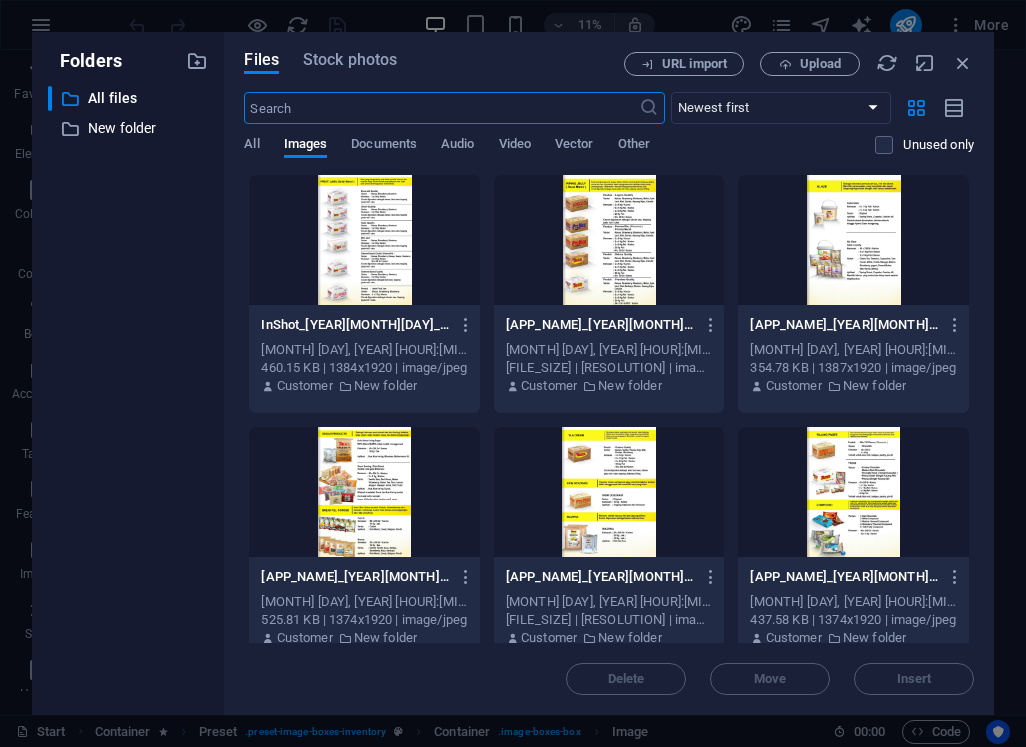 scroll, scrollTop: 8783, scrollLeft: 0, axis: vertical 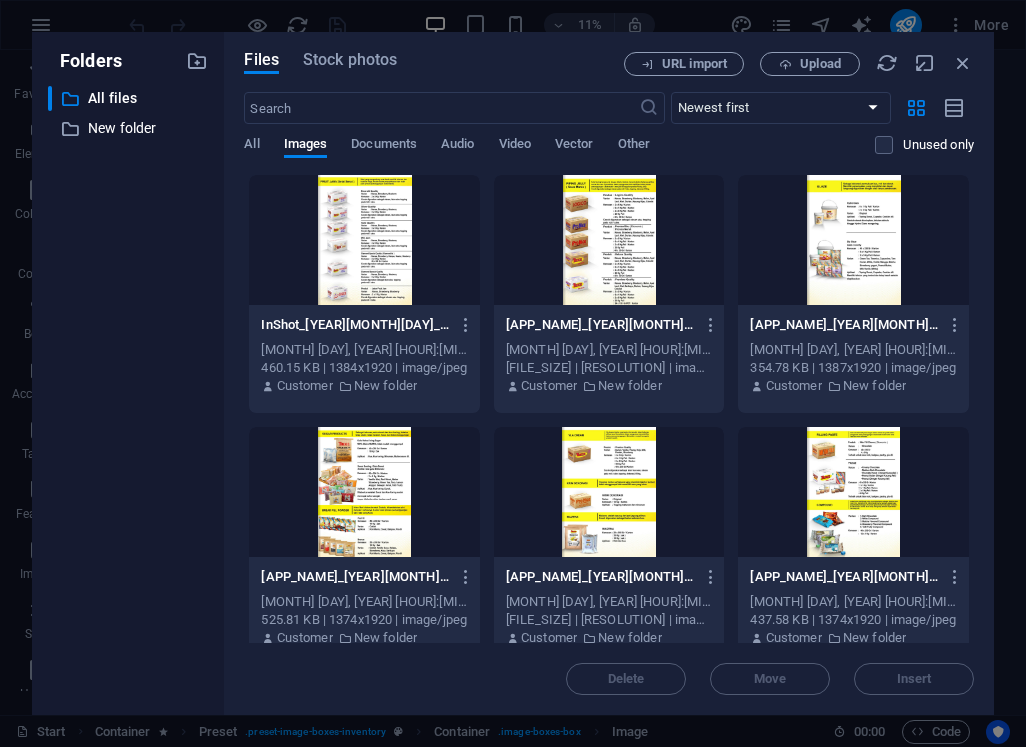 click at bounding box center [609, 240] 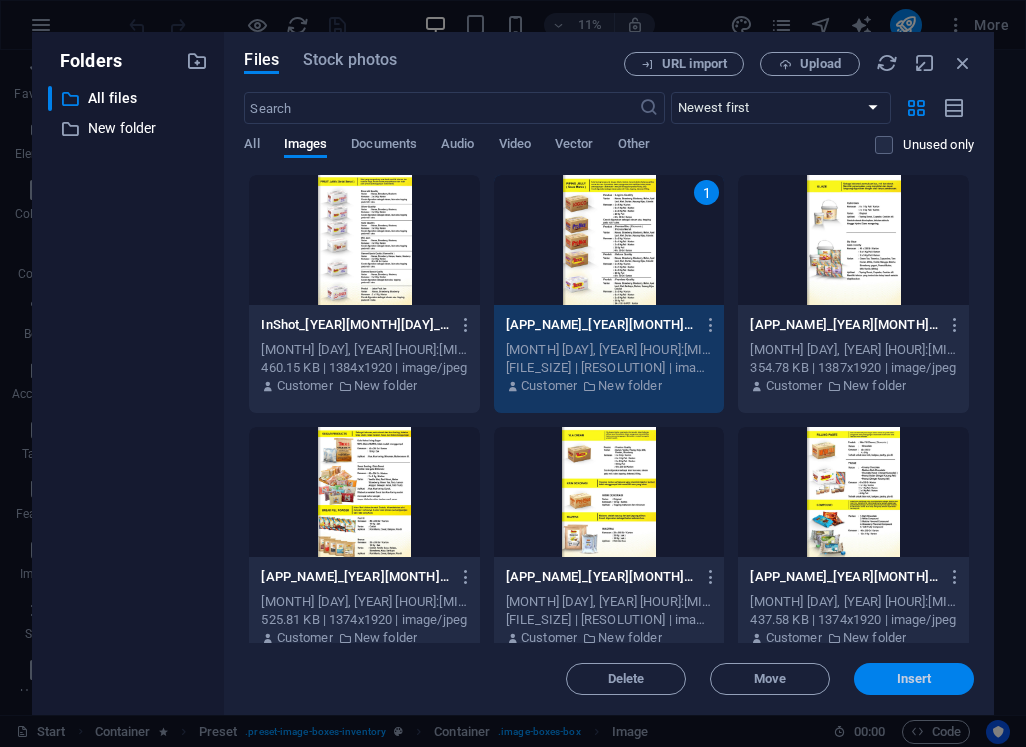 click on "Insert" at bounding box center [914, 679] 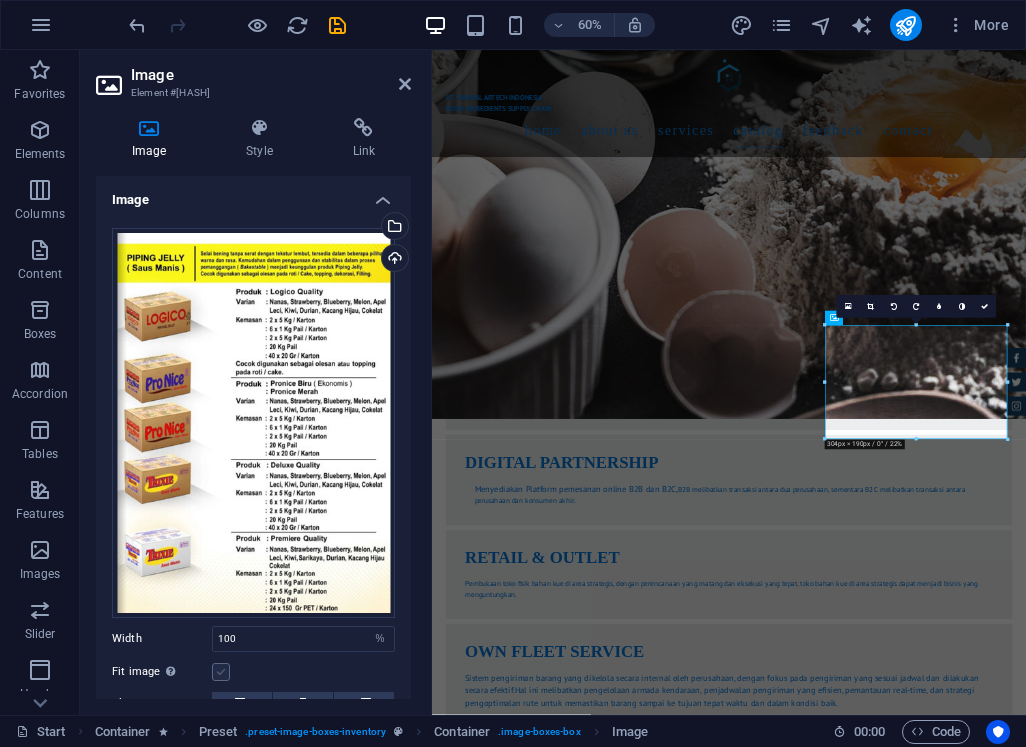 click at bounding box center [221, 672] 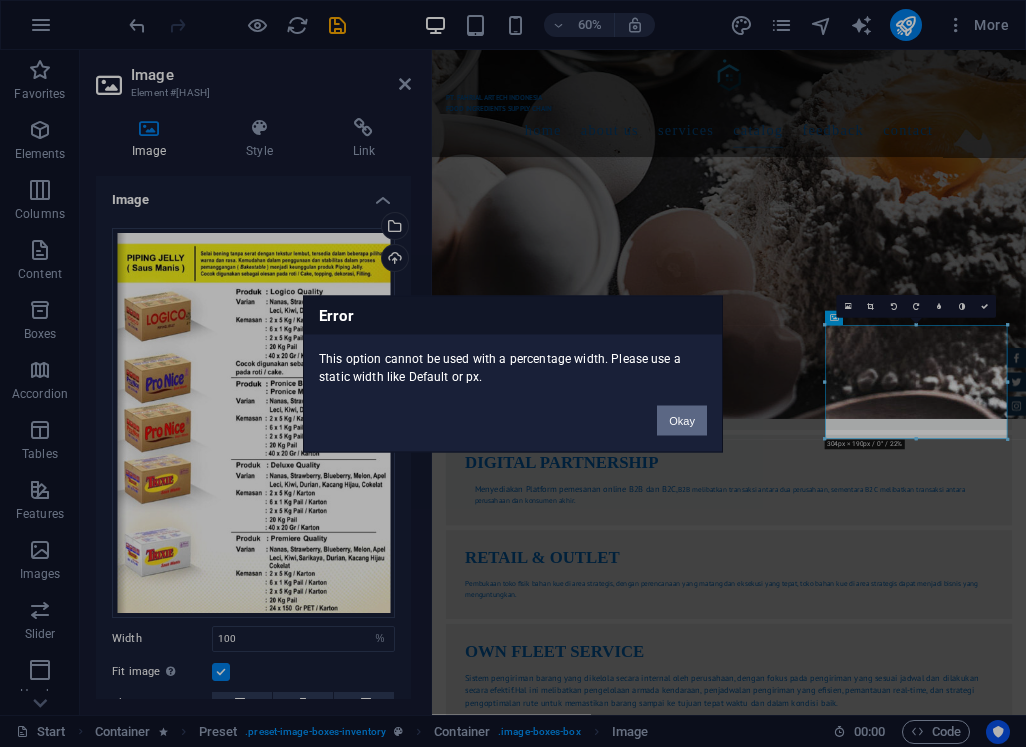 click on "Okay" at bounding box center [682, 420] 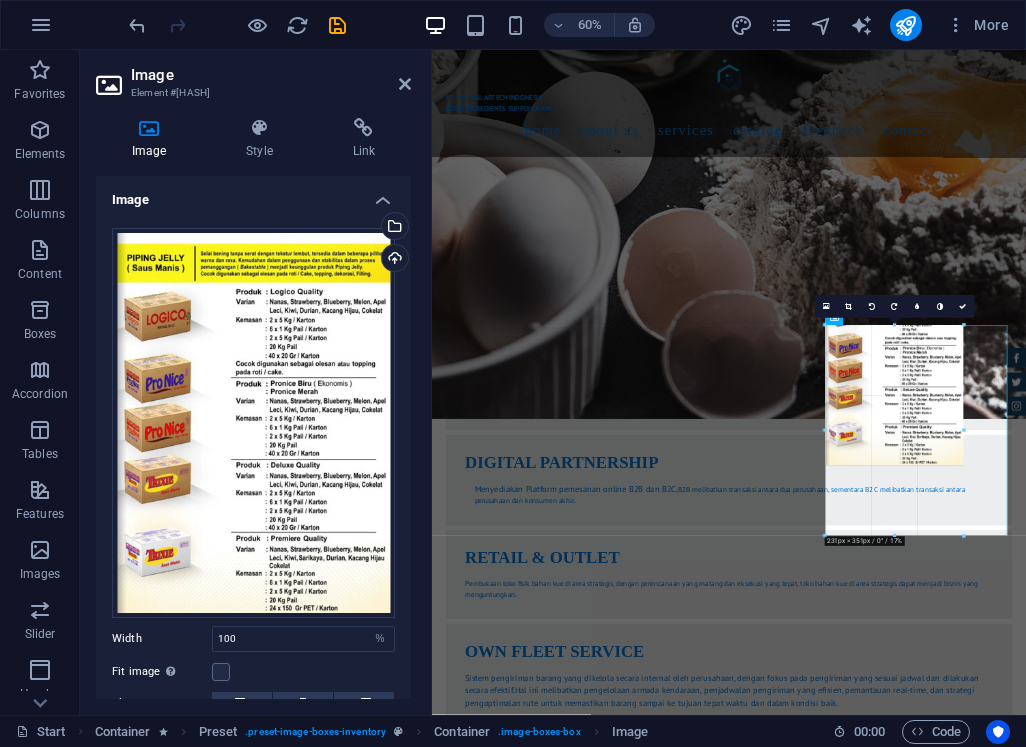 drag, startPoint x: 916, startPoint y: 439, endPoint x: 919, endPoint y: 600, distance: 161.02795 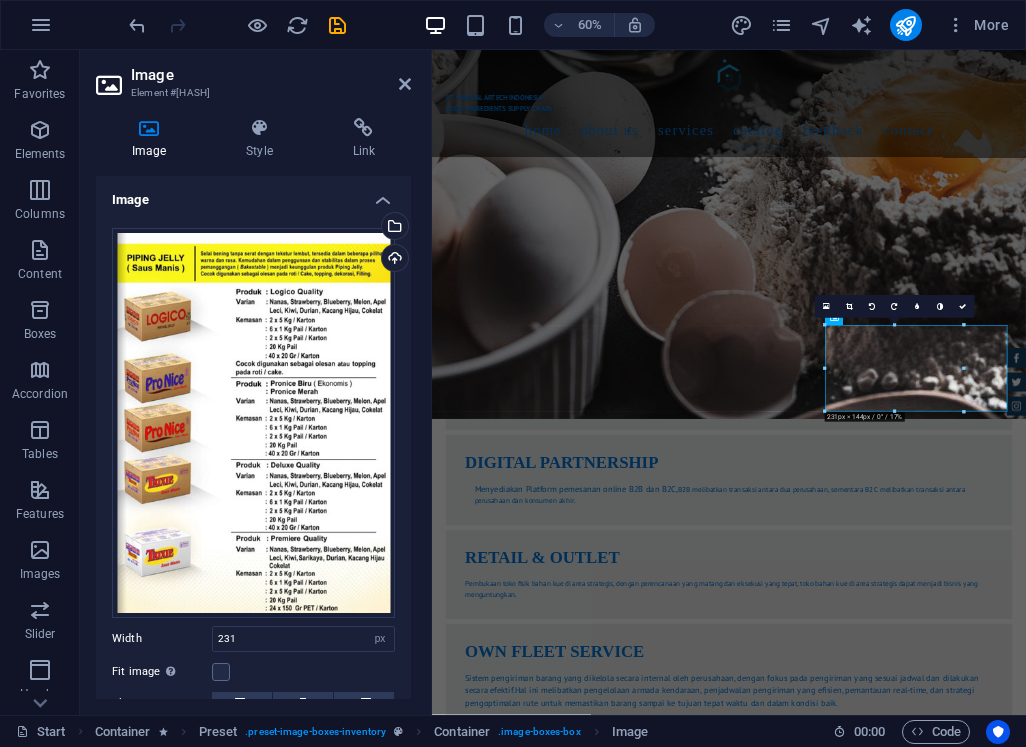 click on "Image" at bounding box center [253, 194] 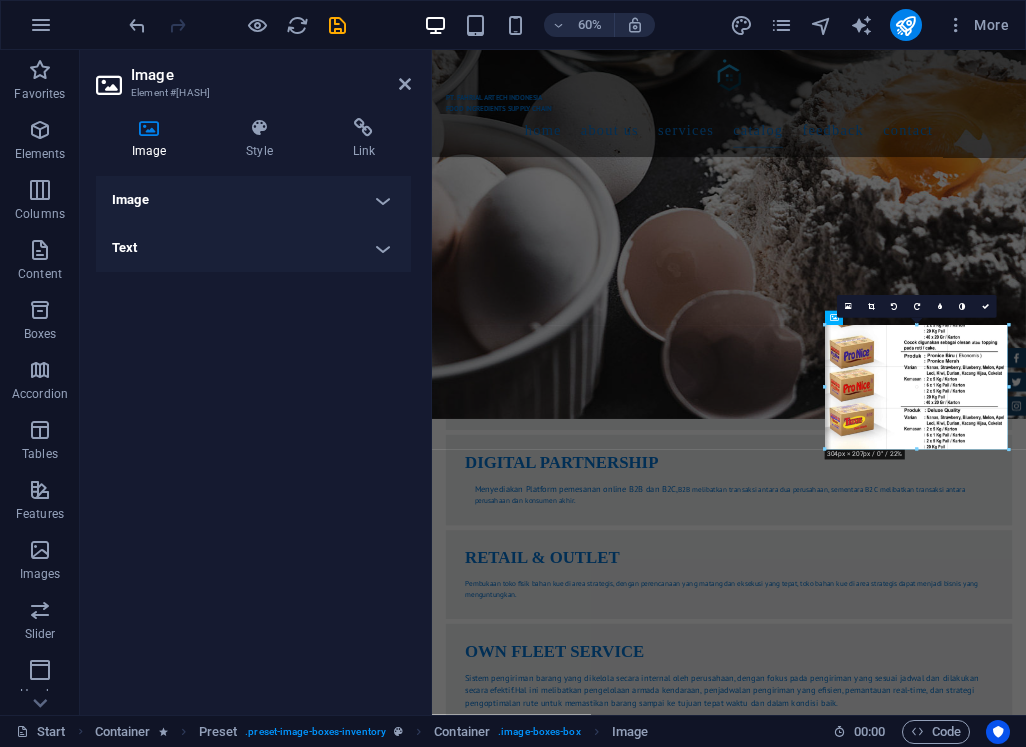 drag, startPoint x: 893, startPoint y: 411, endPoint x: 895, endPoint y: 473, distance: 62.03225 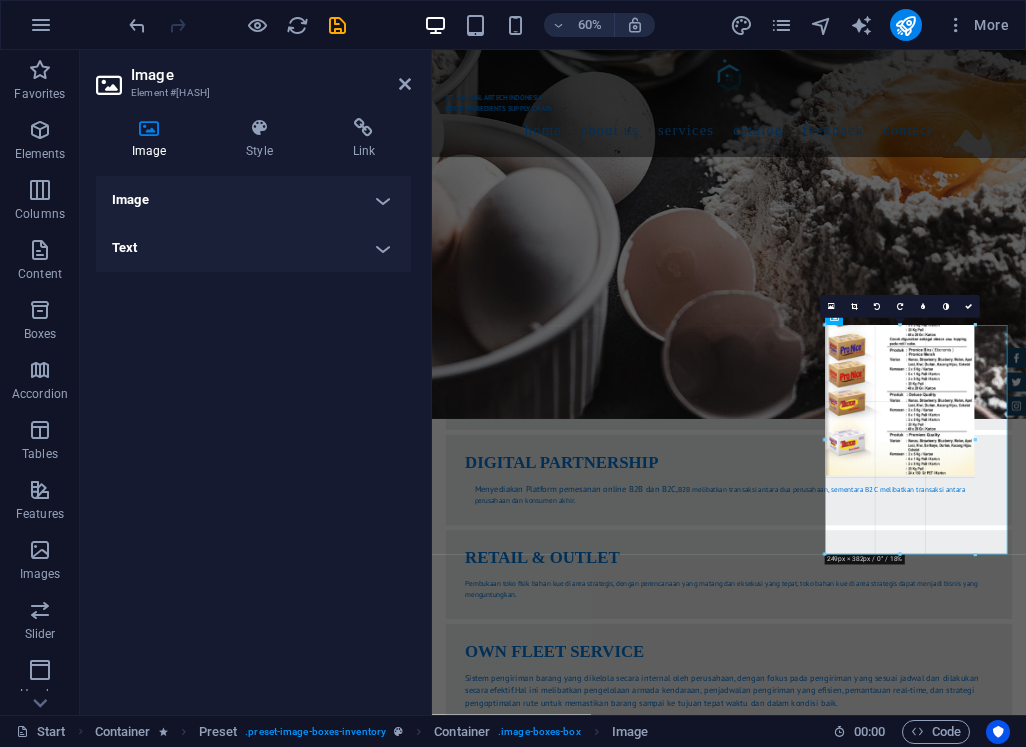 drag, startPoint x: 803, startPoint y: 641, endPoint x: 811, endPoint y: 964, distance: 323.09906 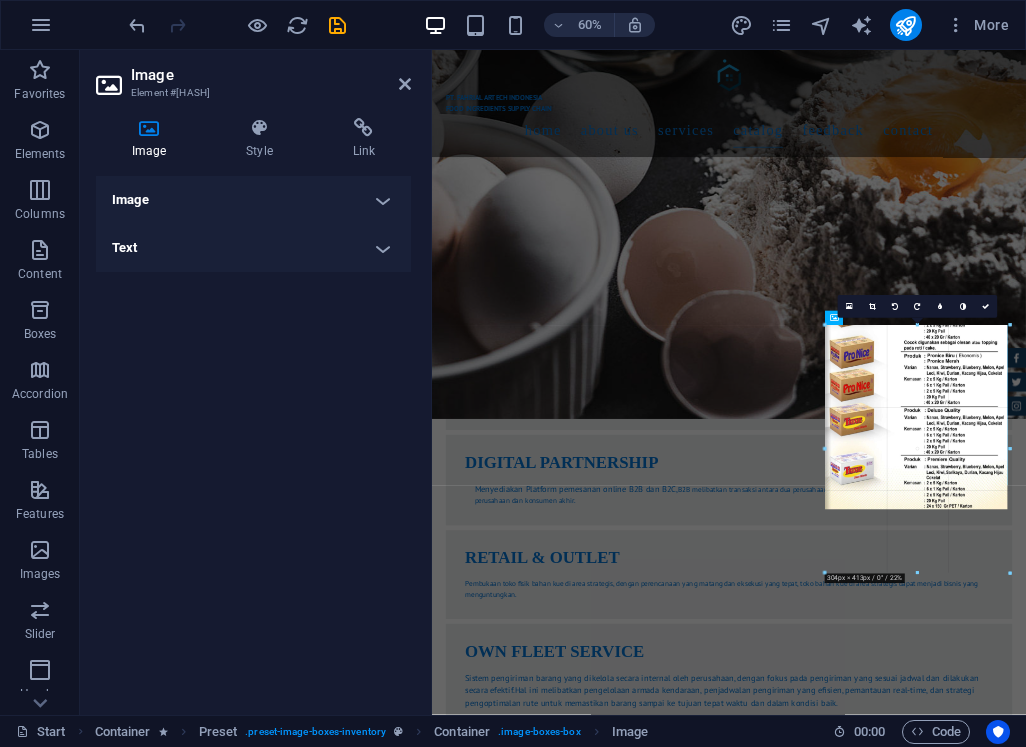 drag, startPoint x: 827, startPoint y: 418, endPoint x: 830, endPoint y: 680, distance: 262.01718 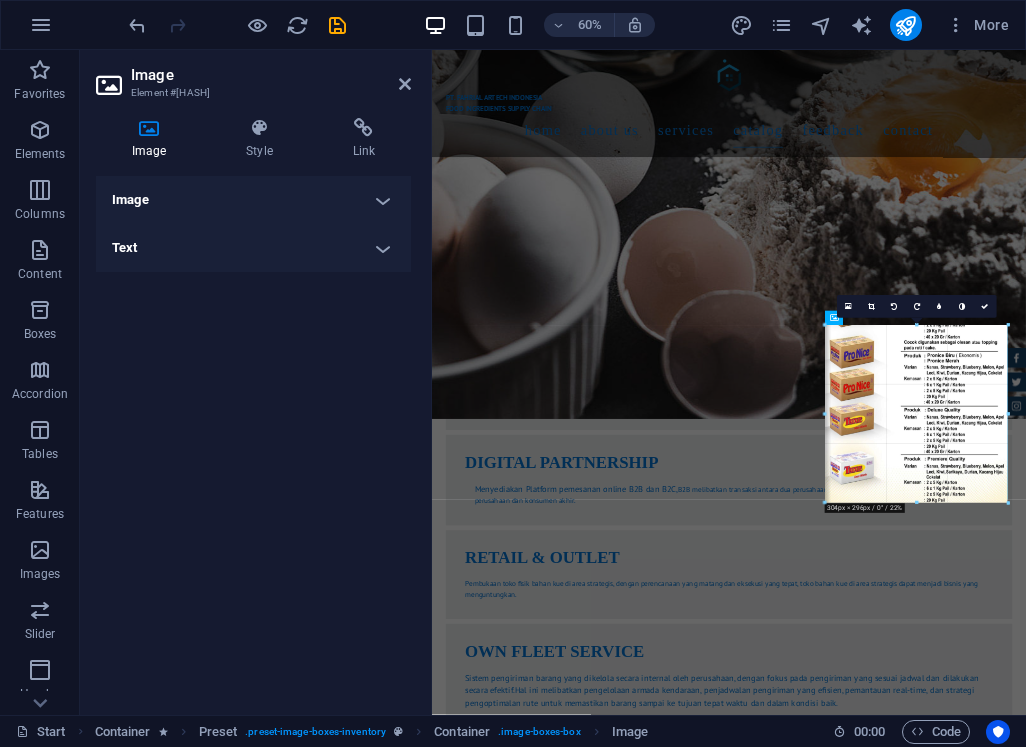 drag, startPoint x: 913, startPoint y: 440, endPoint x: 923, endPoint y: 546, distance: 106.47065 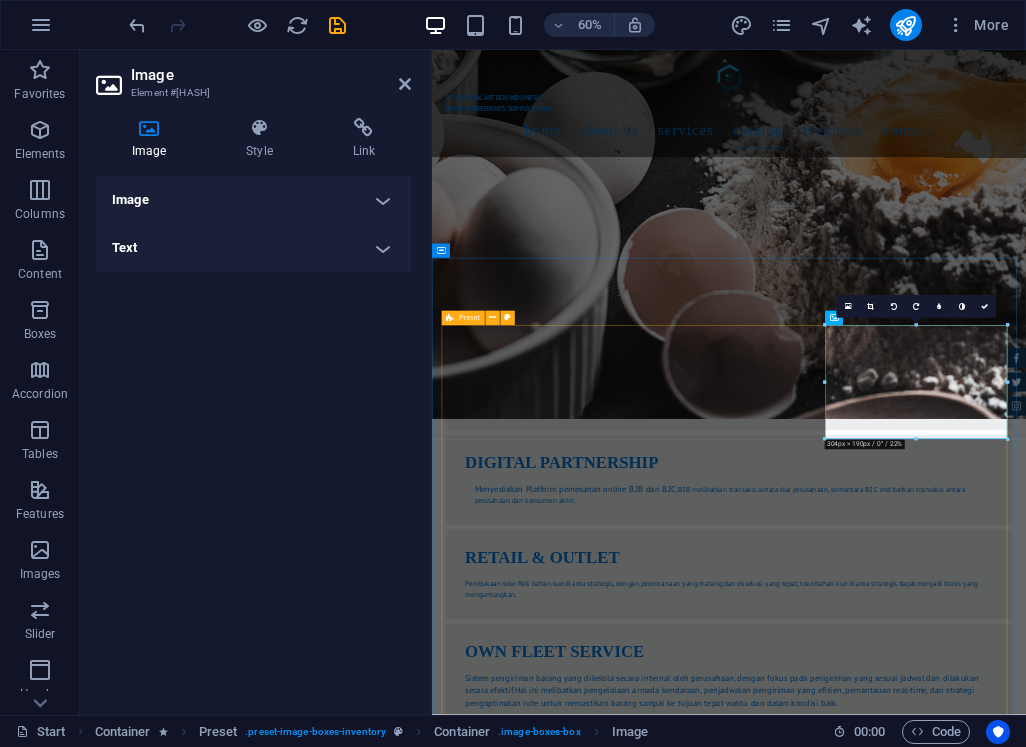 click on "FILLING PASTE Automatic Transmission | Vivid Blue More Details COMPOUND Automatic Transmission | Pearl white More Details Astonmartin DB9 $ [PRICE] Automatic Transmission | Coupe More Details Mercedes AMG $ [PRICE] Automatic Transmission | Coupe More Details Audi RS7 $ [PRICE] Automatic Transmission | Coupe More Details Jeep Compass $ [PRICE] Automatic Transmission | Coupe More Details" at bounding box center (927, 4567) 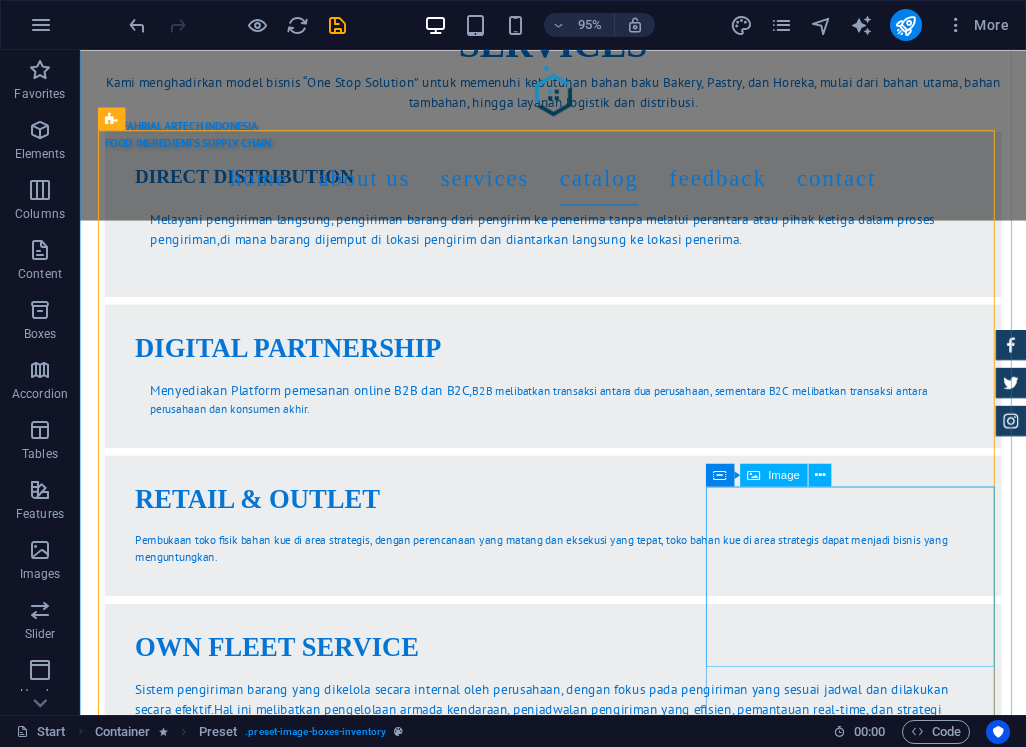 scroll, scrollTop: 4579, scrollLeft: 0, axis: vertical 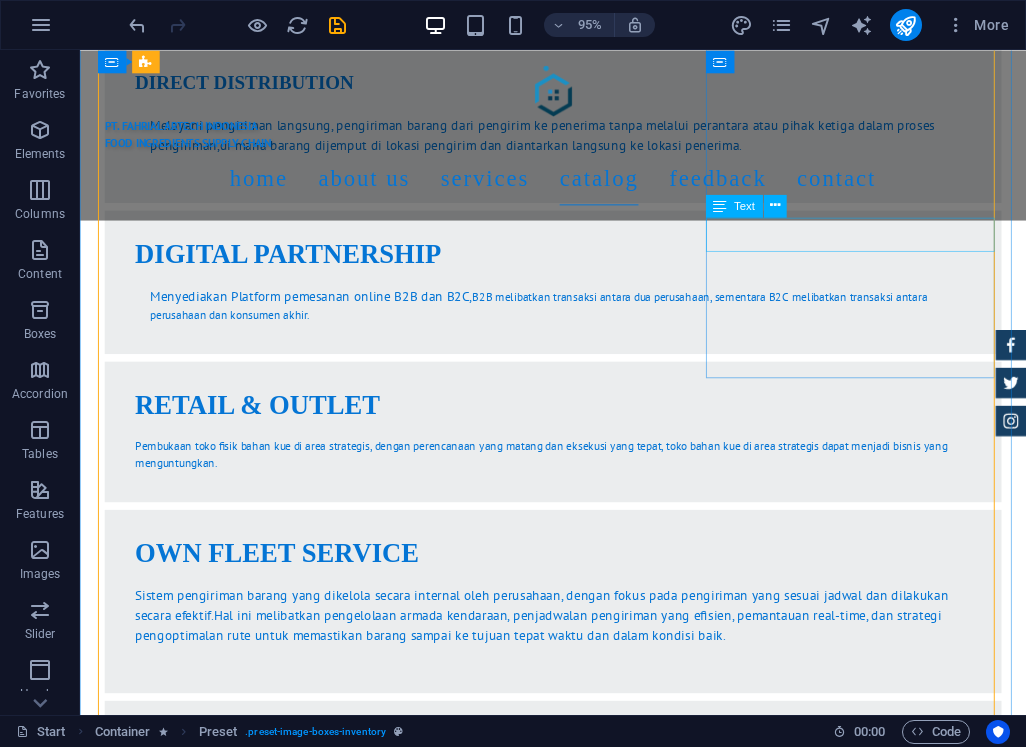click on "Aston martin  DB9 $ 49.999" at bounding box center (578, 3023) 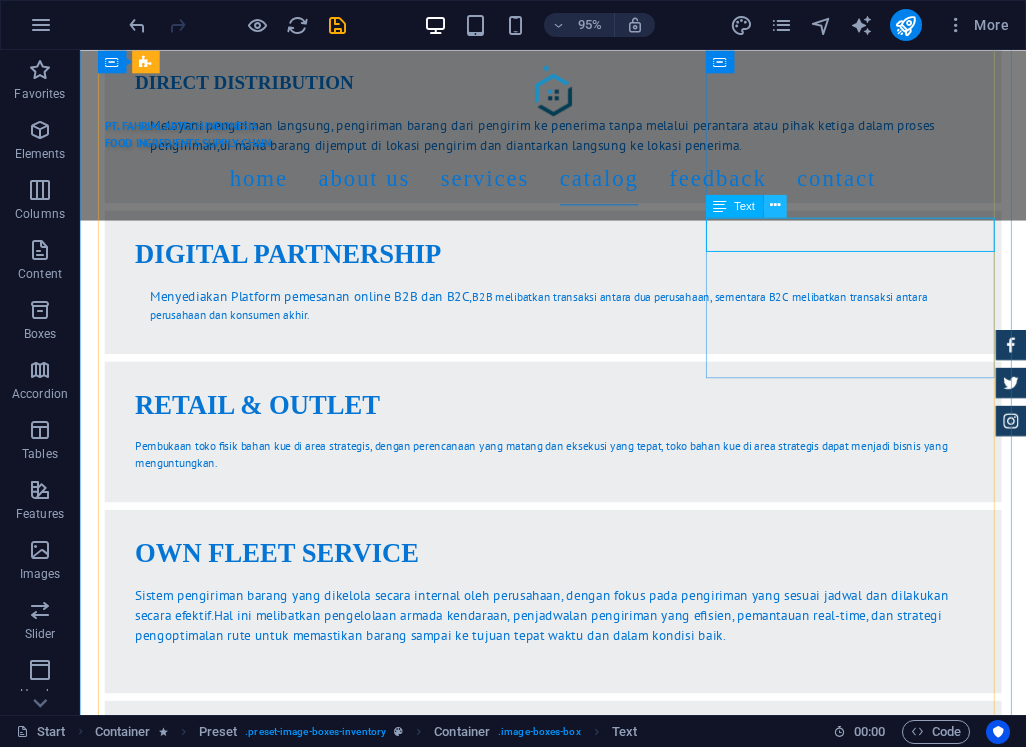 click at bounding box center [775, 206] 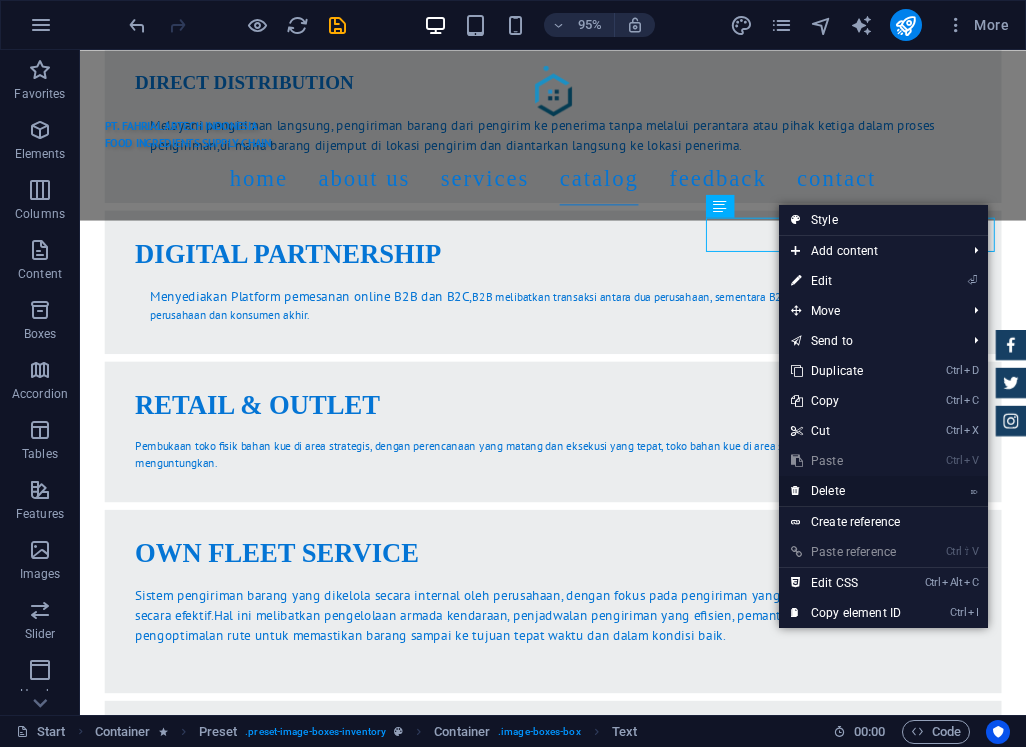 click on "⌦  Delete" at bounding box center (846, 491) 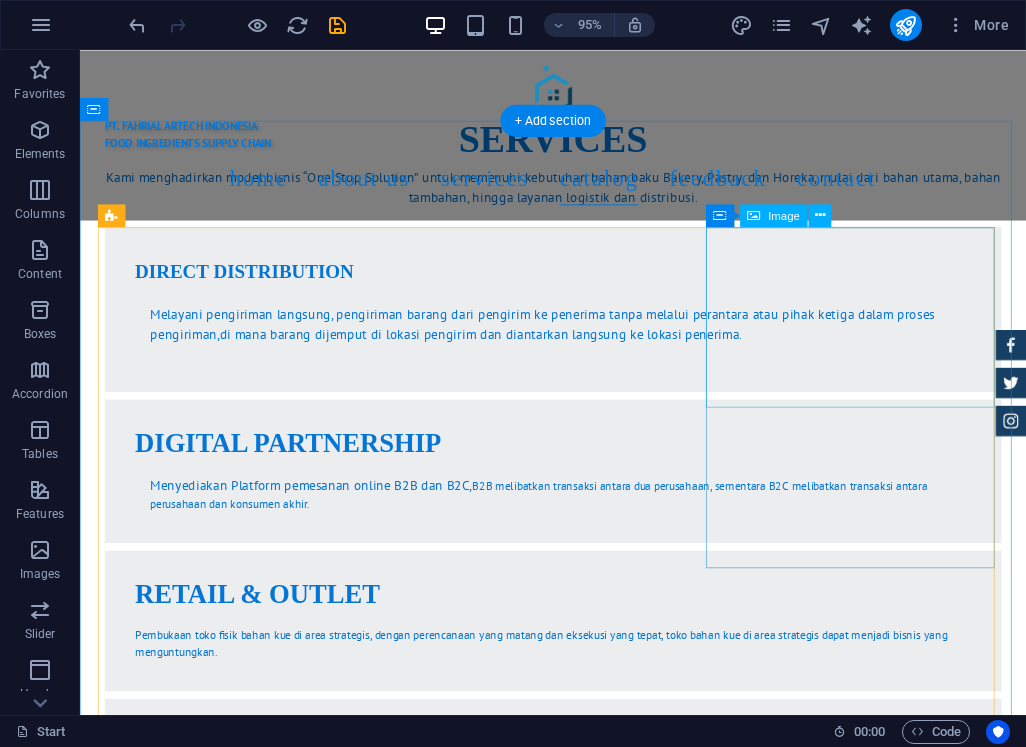 scroll, scrollTop: 4379, scrollLeft: 0, axis: vertical 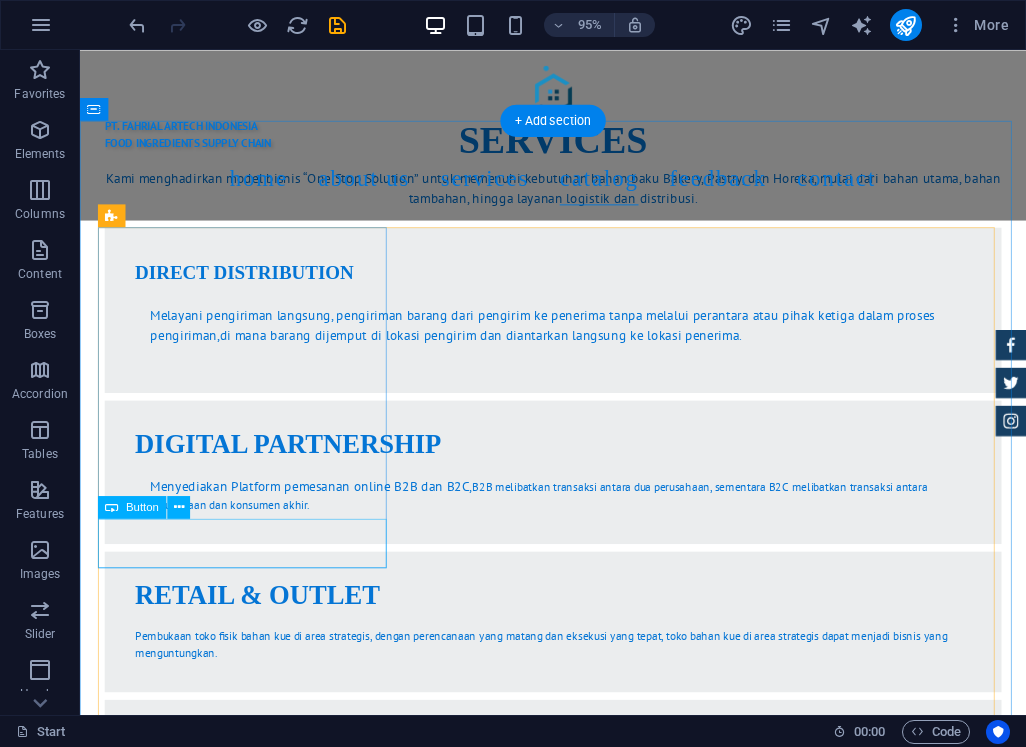 click on "More Details" at bounding box center (578, 2651) 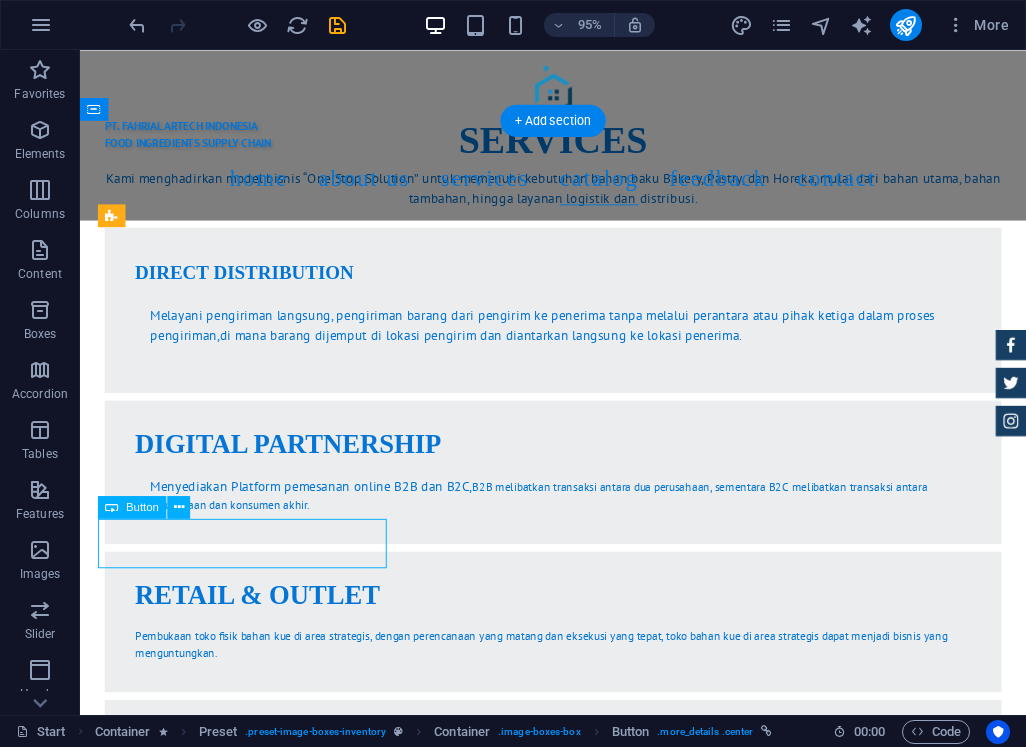 click on "More Details" at bounding box center (578, 2651) 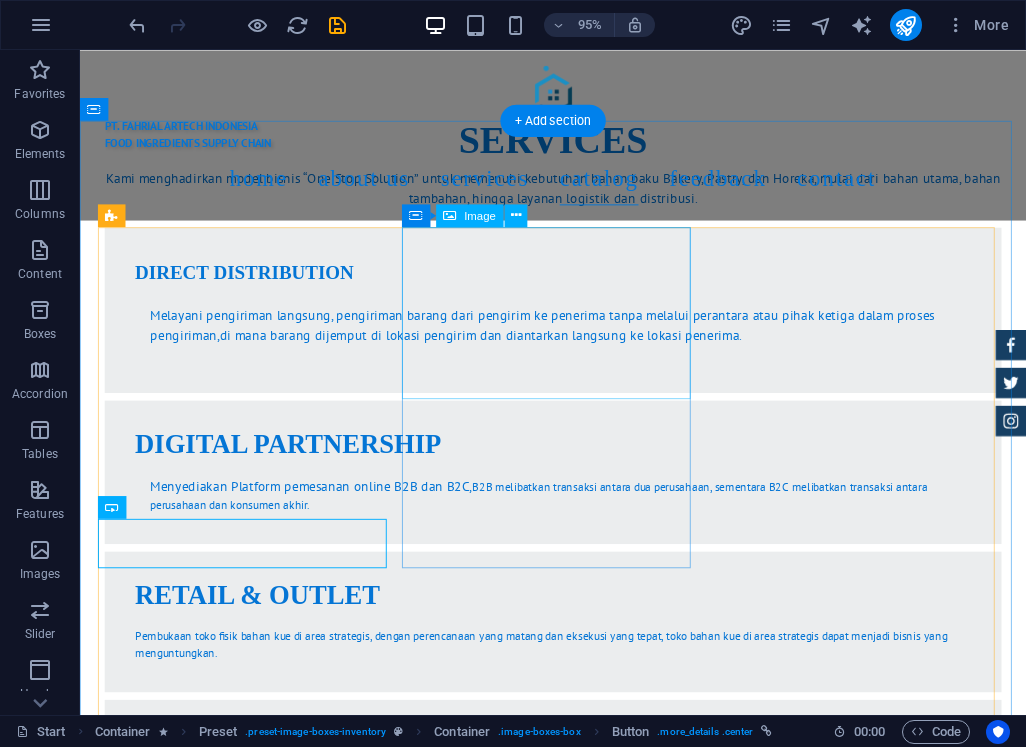 click at bounding box center [578, 2775] 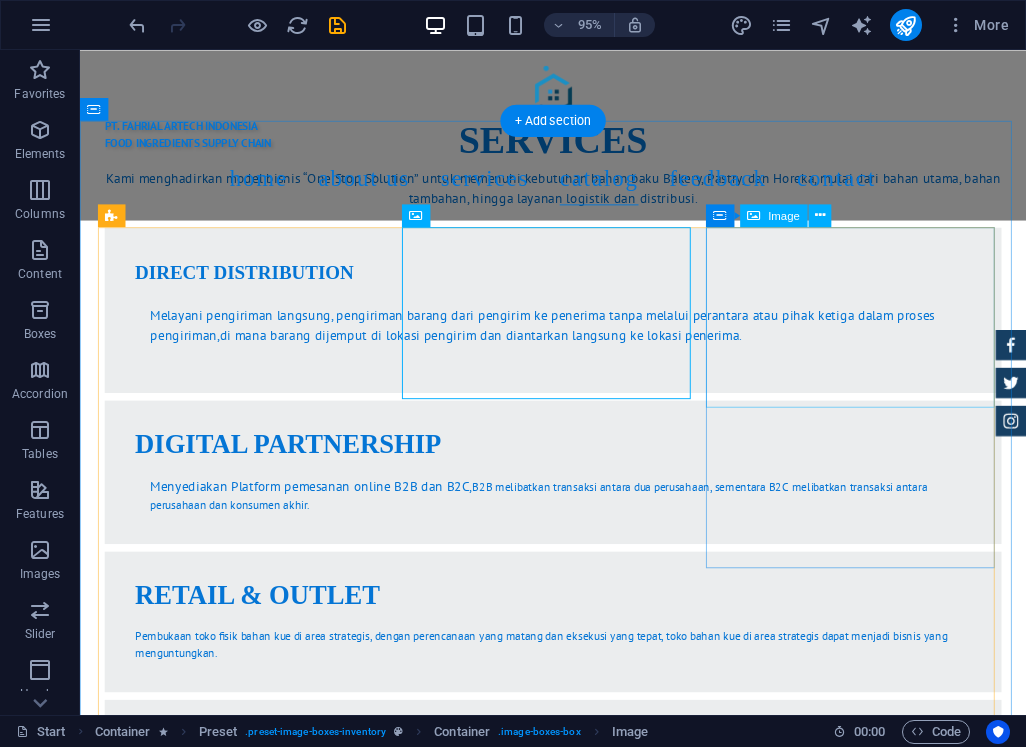 click at bounding box center (578, 3110) 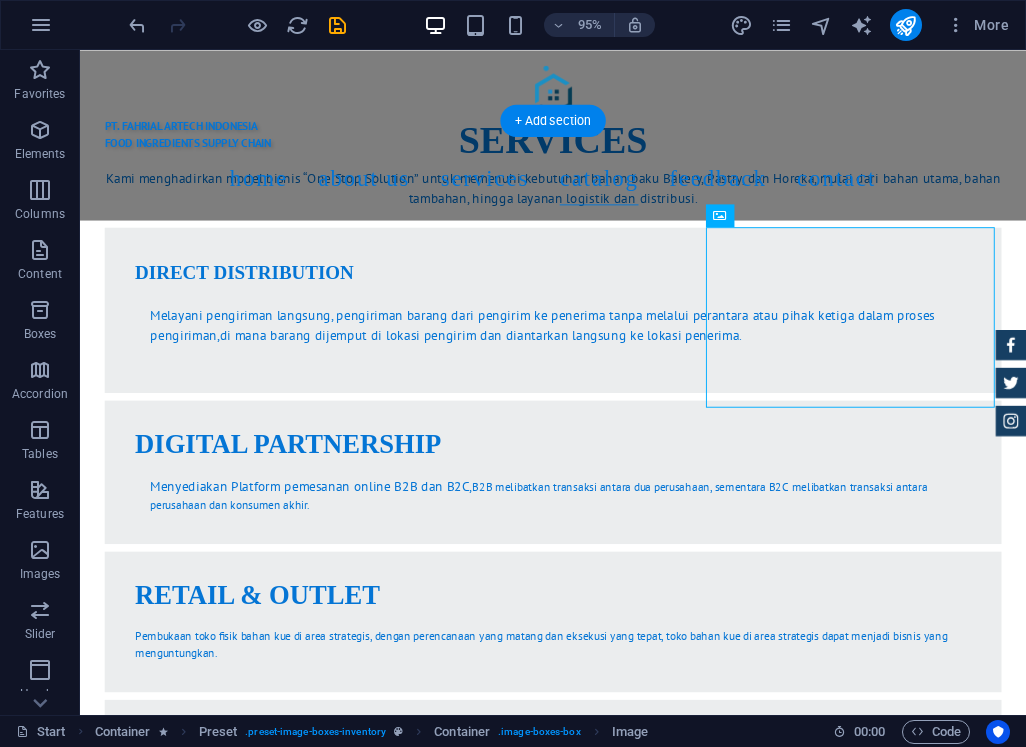 drag, startPoint x: 844, startPoint y: 245, endPoint x: 833, endPoint y: 250, distance: 12.083046 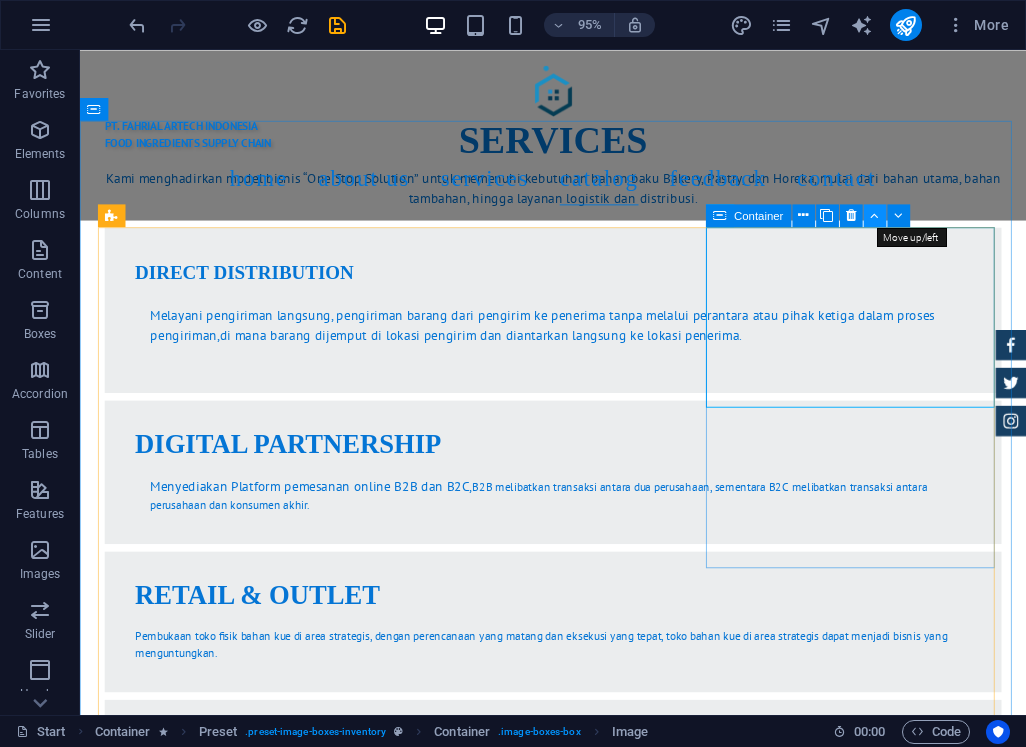 click at bounding box center (874, 215) 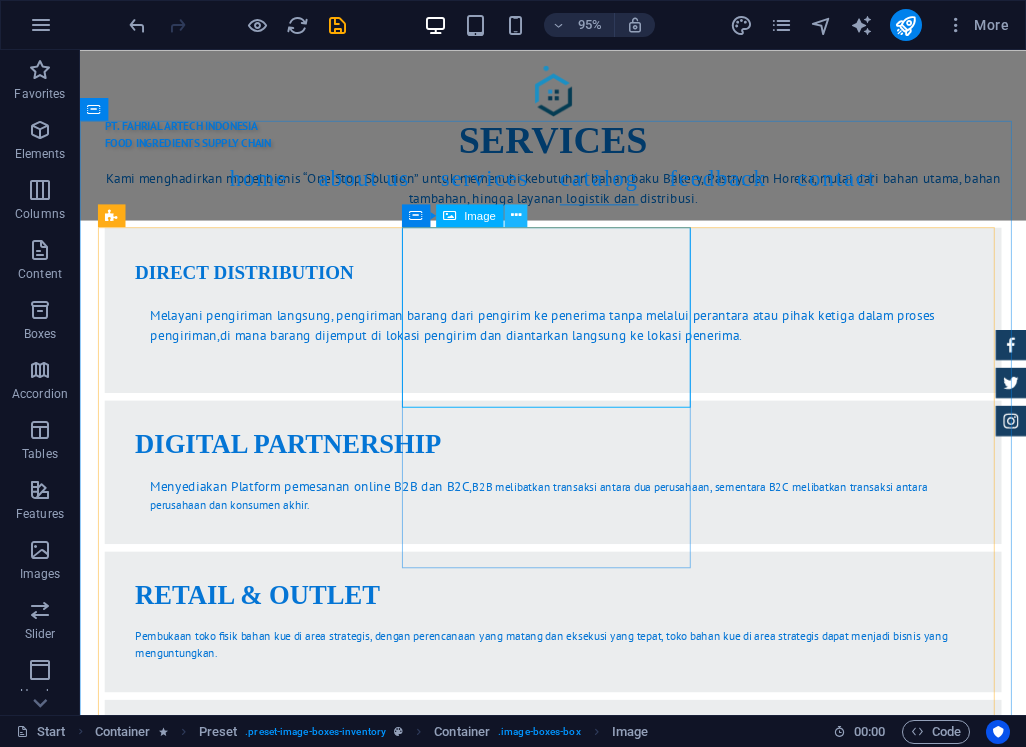 click at bounding box center [516, 215] 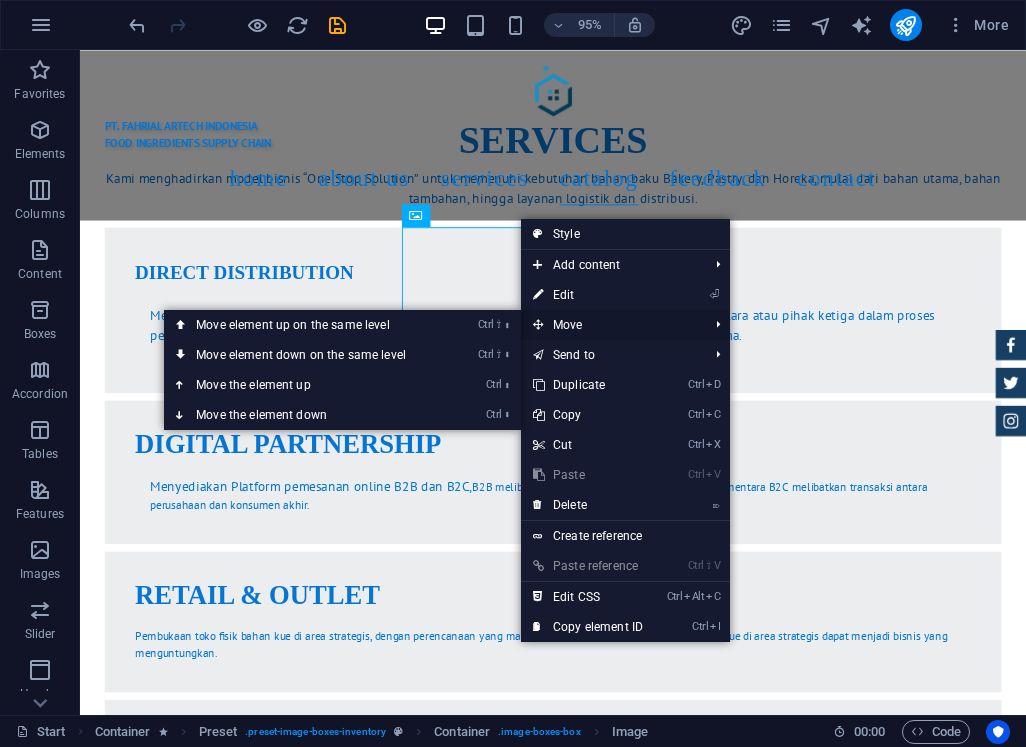 click on "Move" at bounding box center (610, 325) 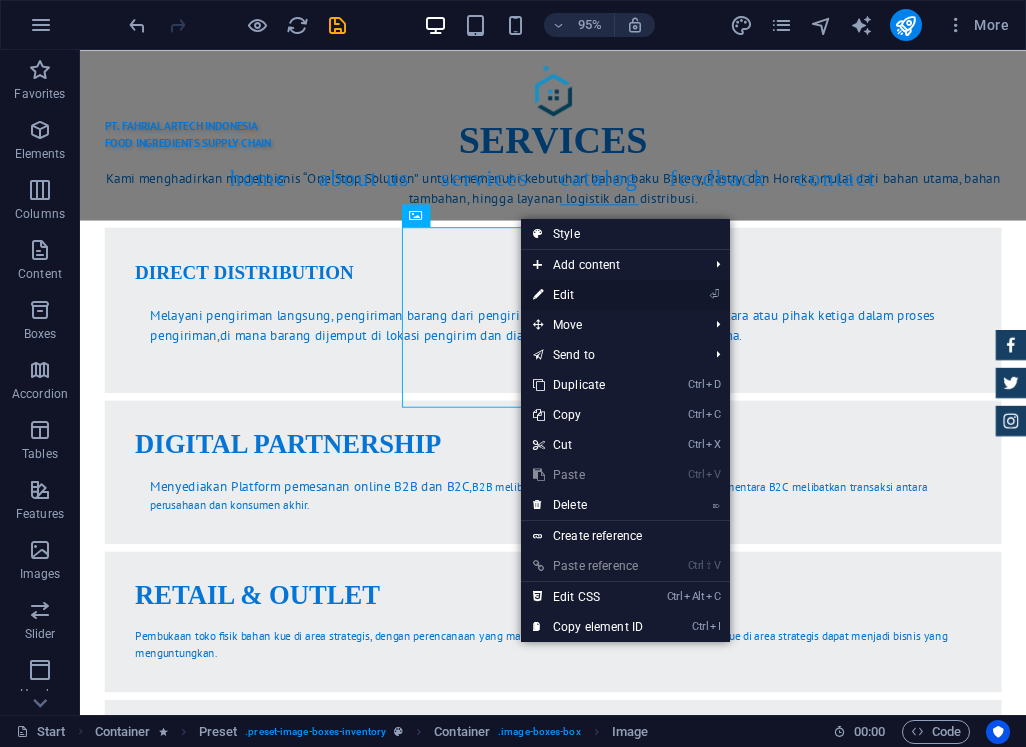 click on "⏎  Edit" at bounding box center (588, 295) 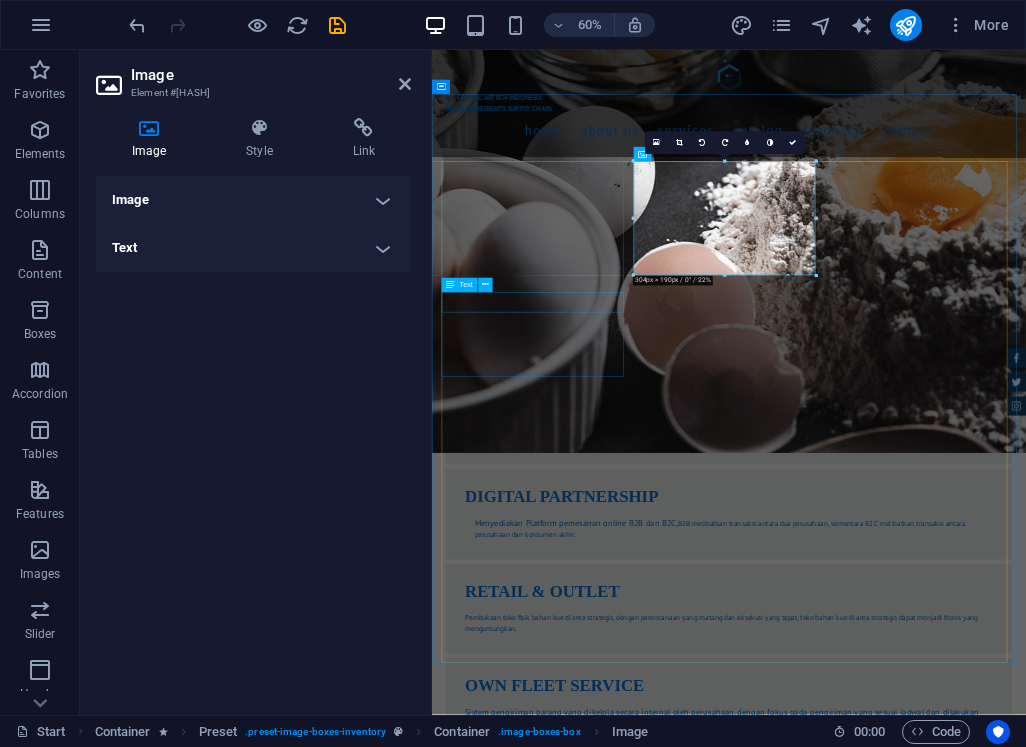 scroll, scrollTop: 4709, scrollLeft: 0, axis: vertical 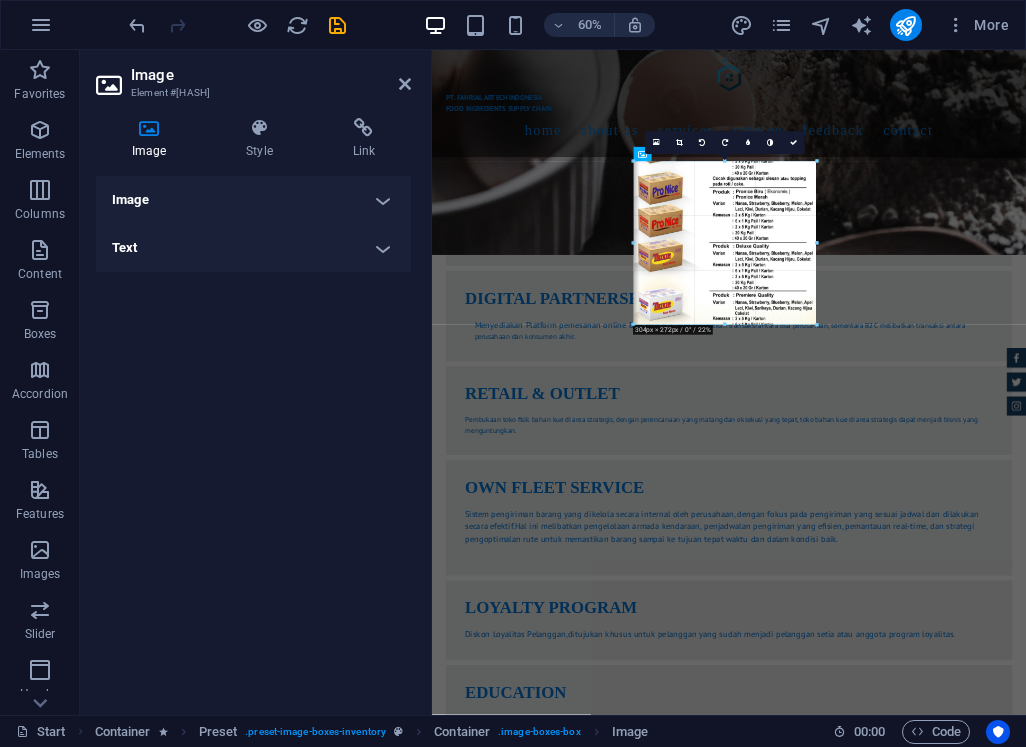 drag, startPoint x: 717, startPoint y: 273, endPoint x: 719, endPoint y: 355, distance: 82.02438 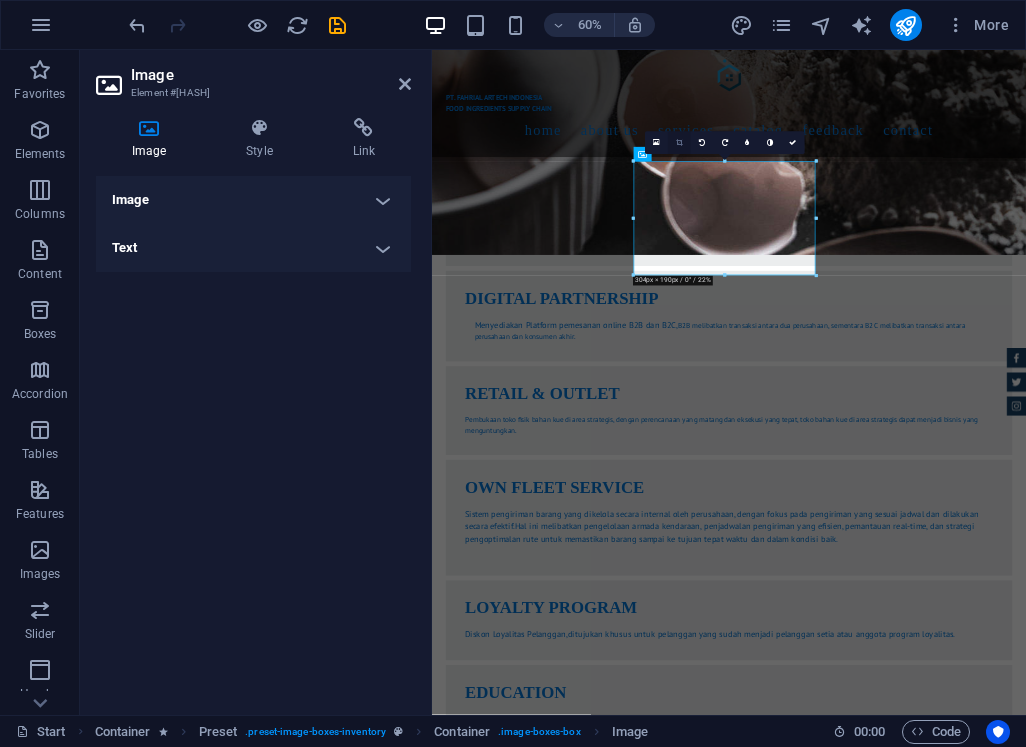 click at bounding box center [679, 142] 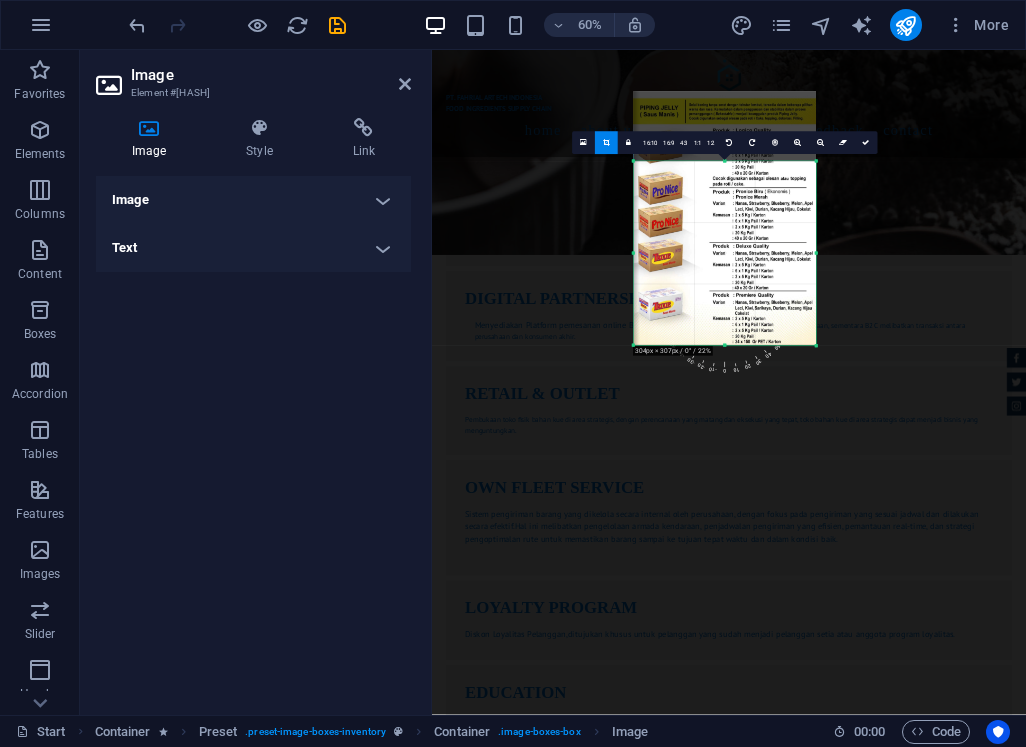 drag, startPoint x: 726, startPoint y: 276, endPoint x: 734, endPoint y: 399, distance: 123.25989 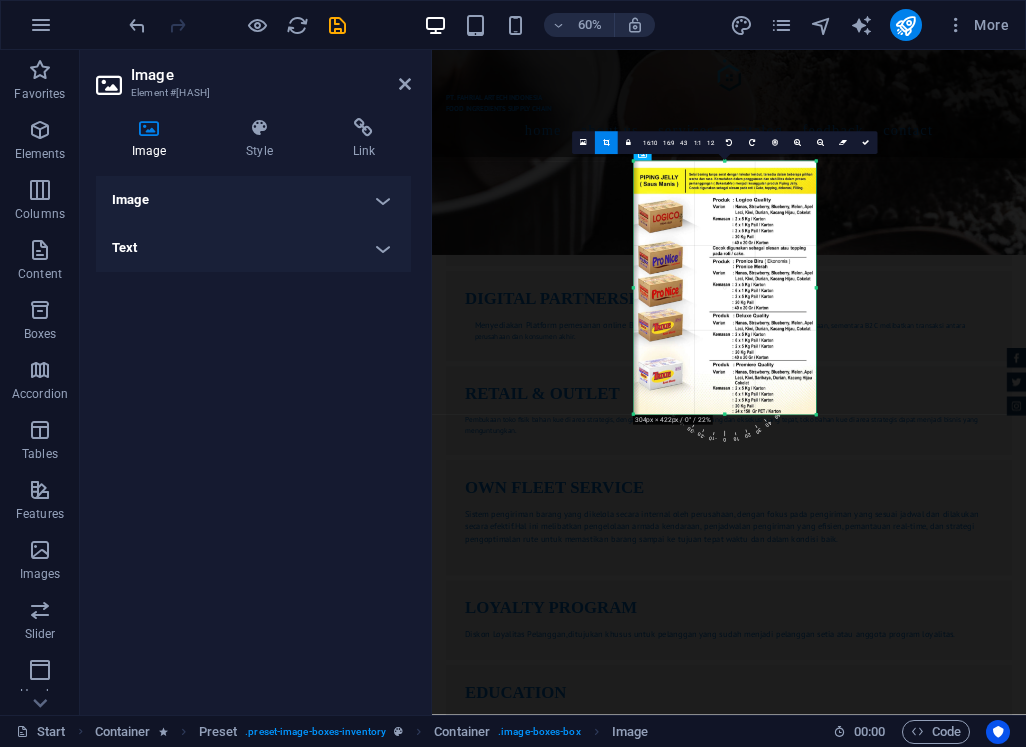drag, startPoint x: 721, startPoint y: 160, endPoint x: 717, endPoint y: 45, distance: 115.06954 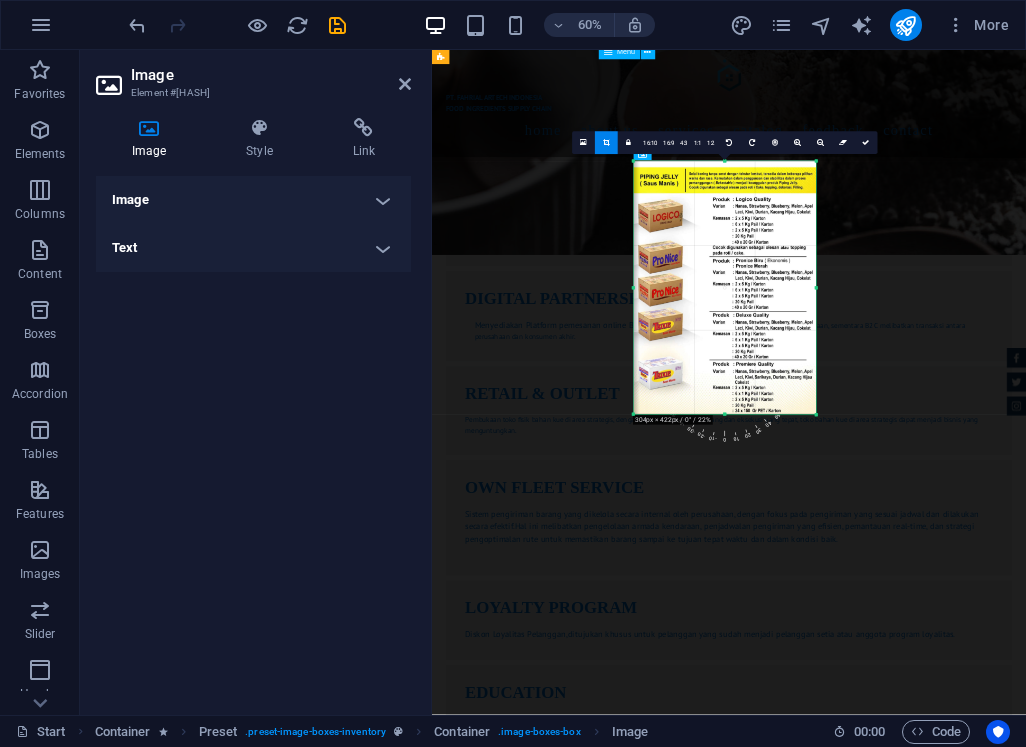 click on "Home About us Services Catalog Feedback Contact" at bounding box center [927, 185] 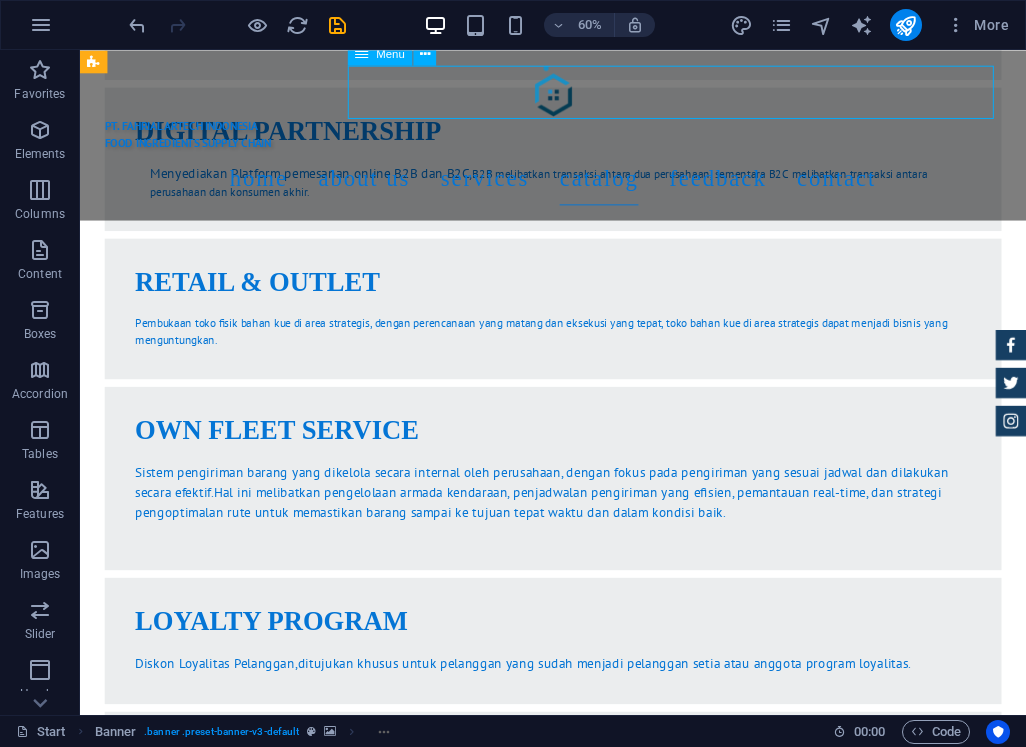 scroll, scrollTop: 4379, scrollLeft: 0, axis: vertical 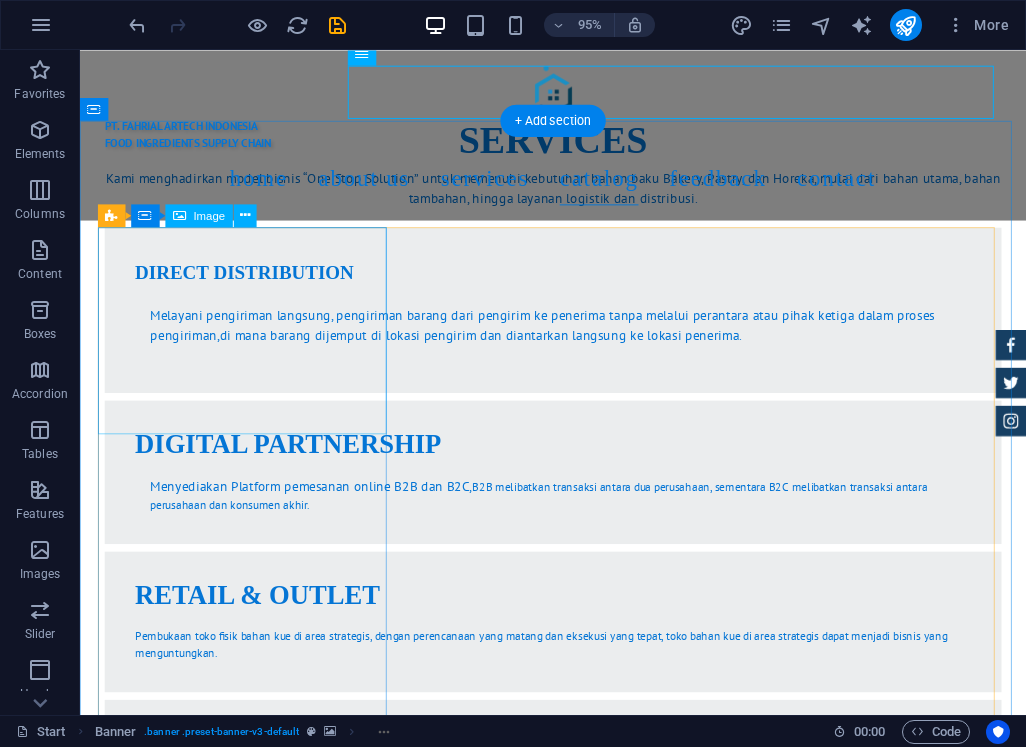 click at bounding box center [578, 2426] 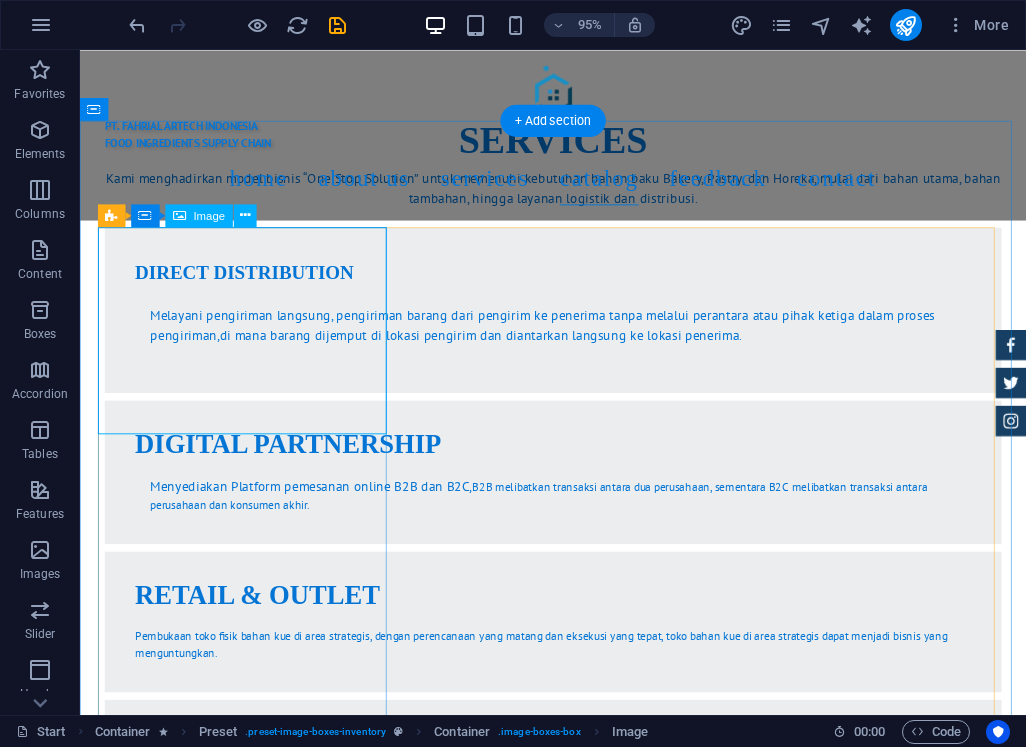 click at bounding box center [578, 2426] 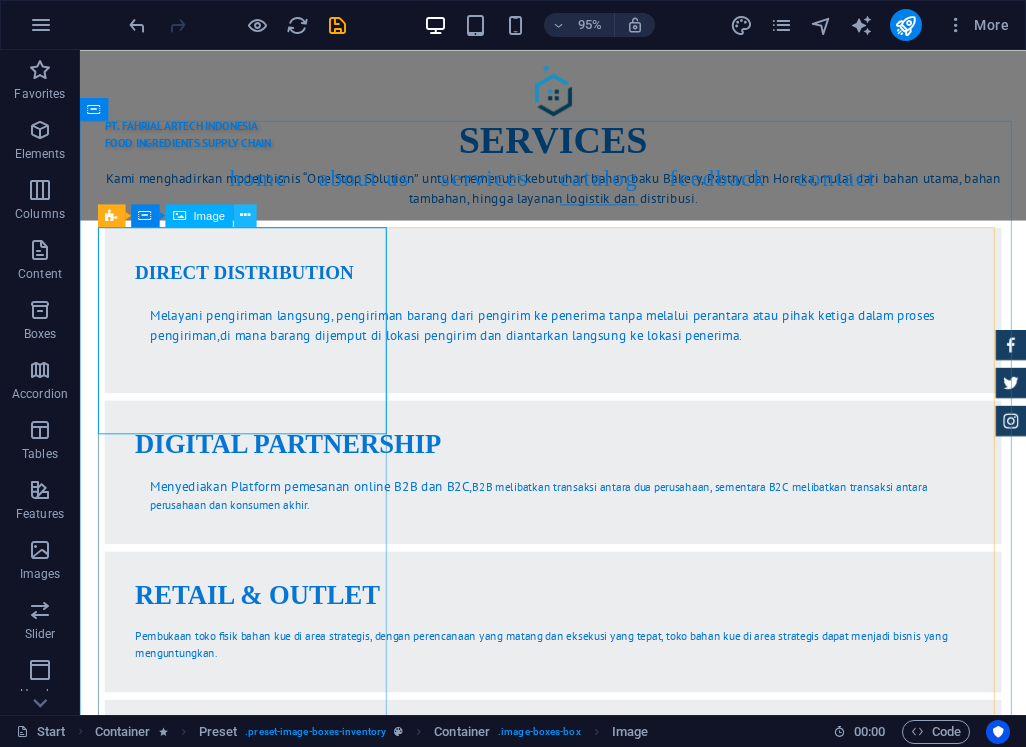 click at bounding box center (245, 215) 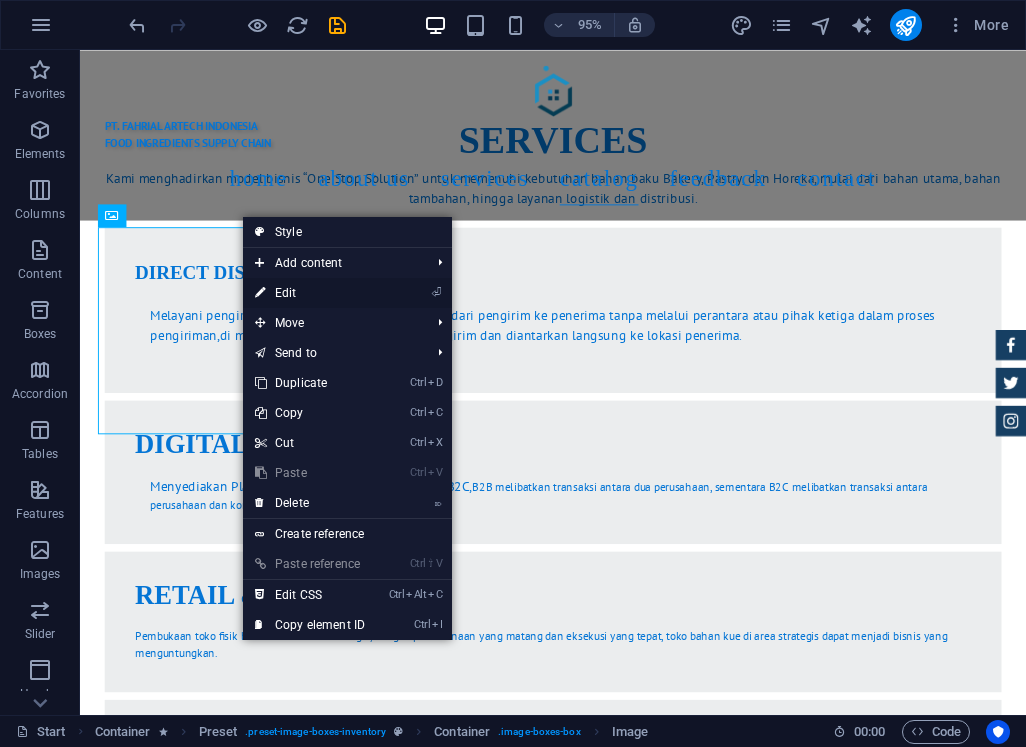 click on "⏎  Edit" at bounding box center [310, 293] 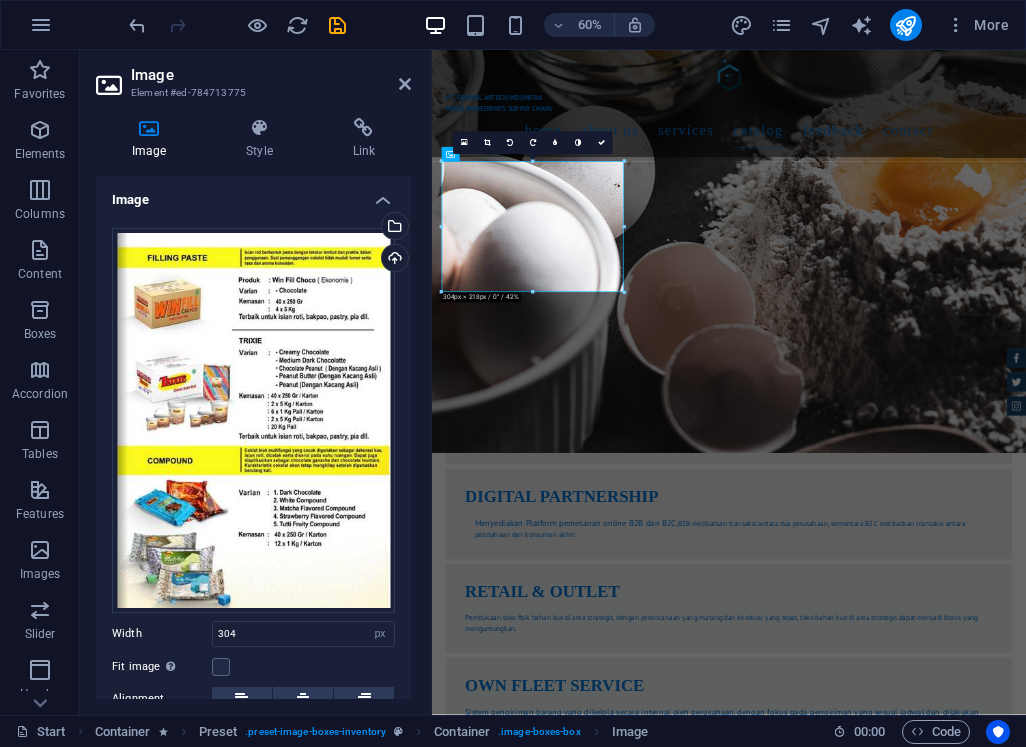 scroll, scrollTop: 4709, scrollLeft: 0, axis: vertical 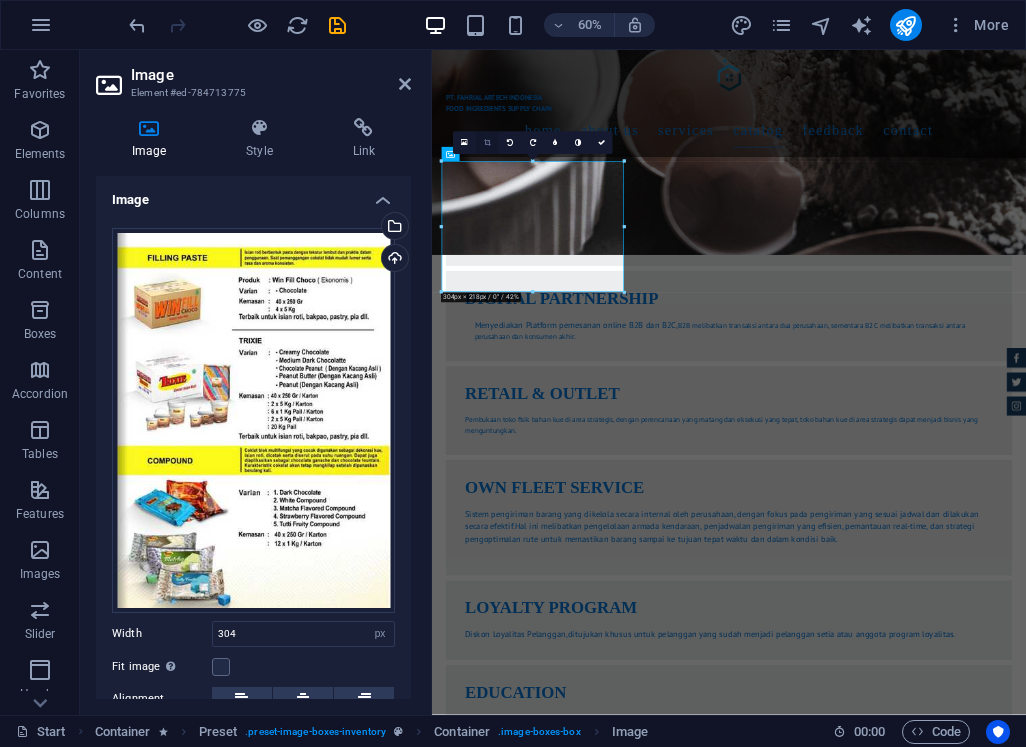 click at bounding box center [487, 142] 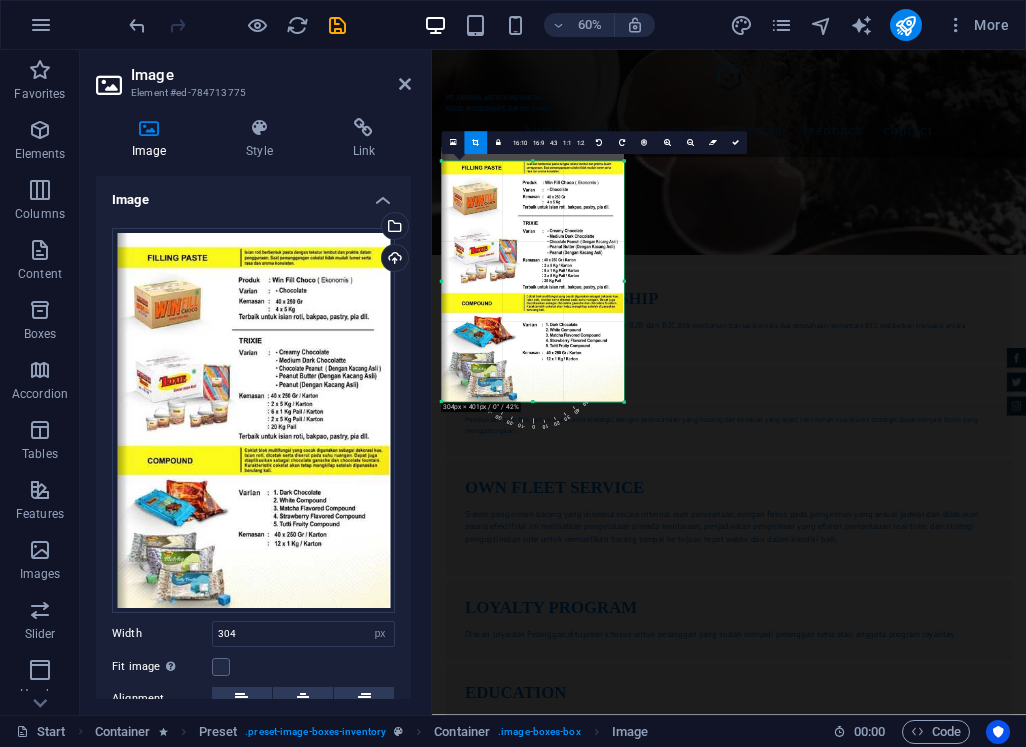 drag, startPoint x: 532, startPoint y: 292, endPoint x: 171, endPoint y: 714, distance: 555.3422 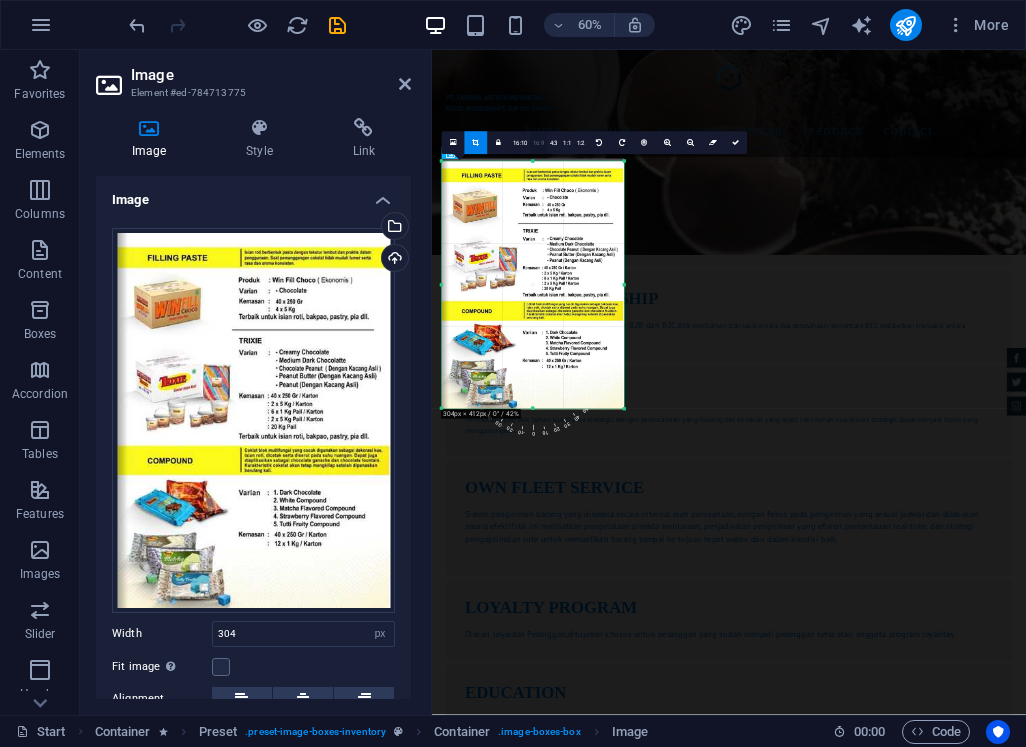 drag, startPoint x: 532, startPoint y: 160, endPoint x: 531, endPoint y: 150, distance: 10.049875 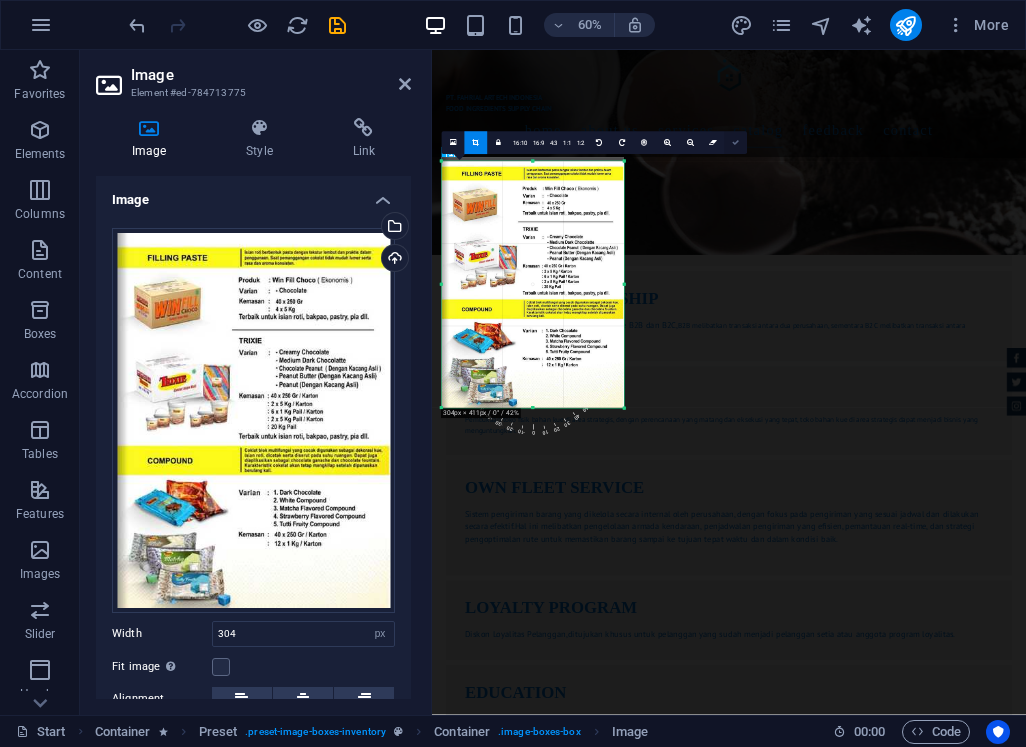 click at bounding box center (735, 142) 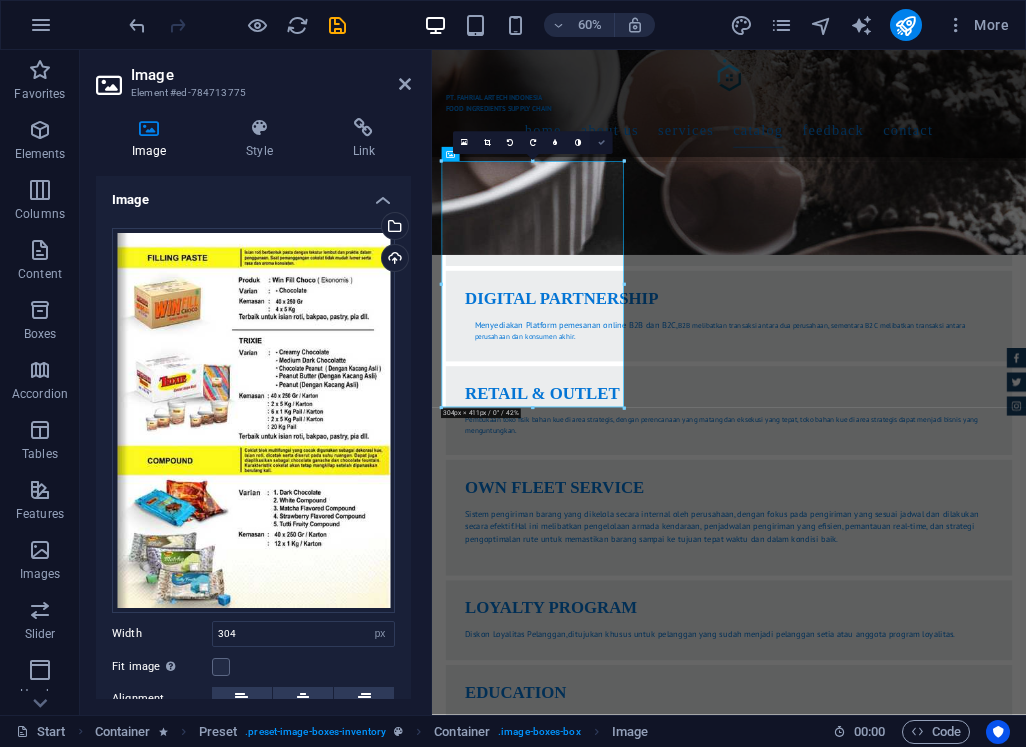click at bounding box center [601, 142] 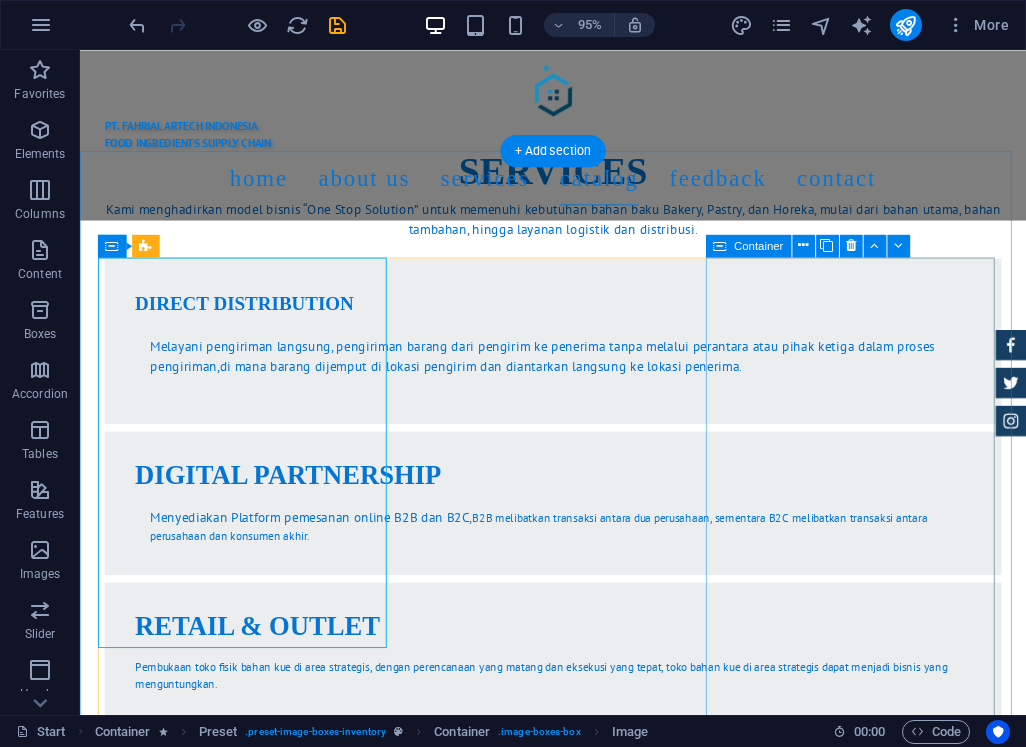 scroll, scrollTop: 4292, scrollLeft: 0, axis: vertical 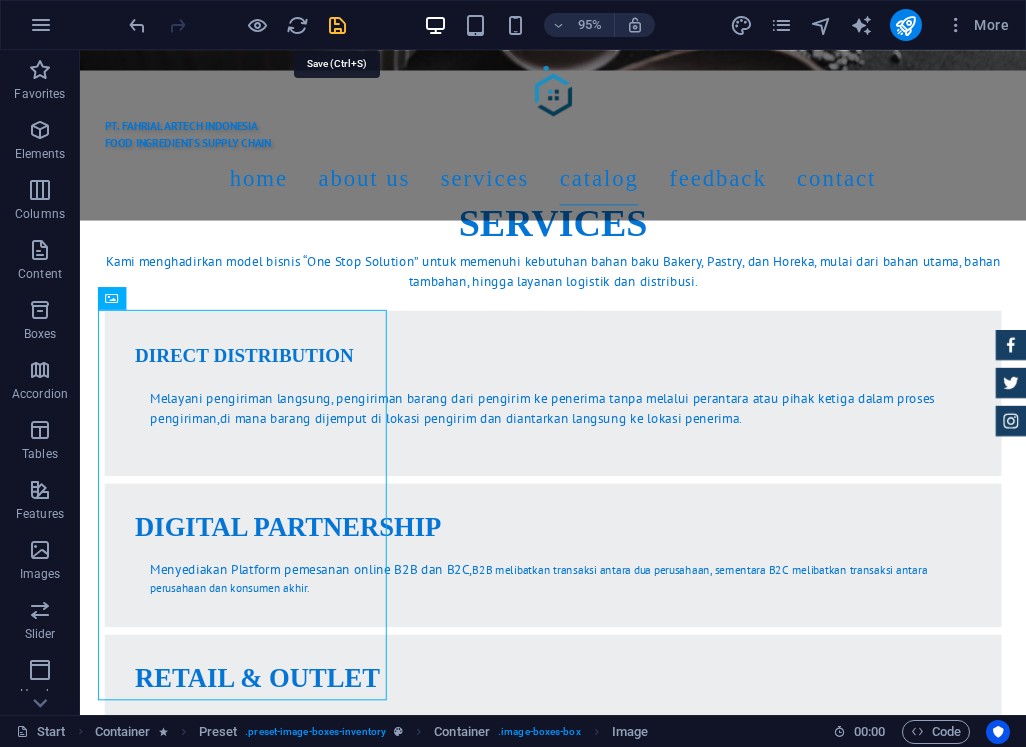 click at bounding box center (337, 25) 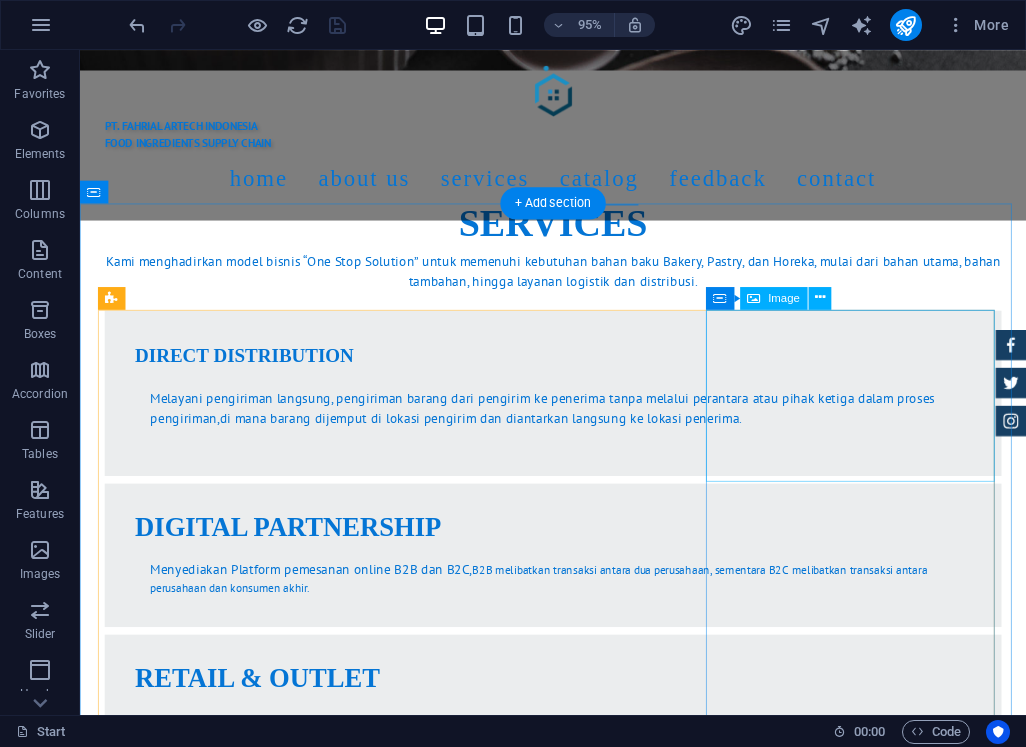 click at bounding box center [578, 3599] 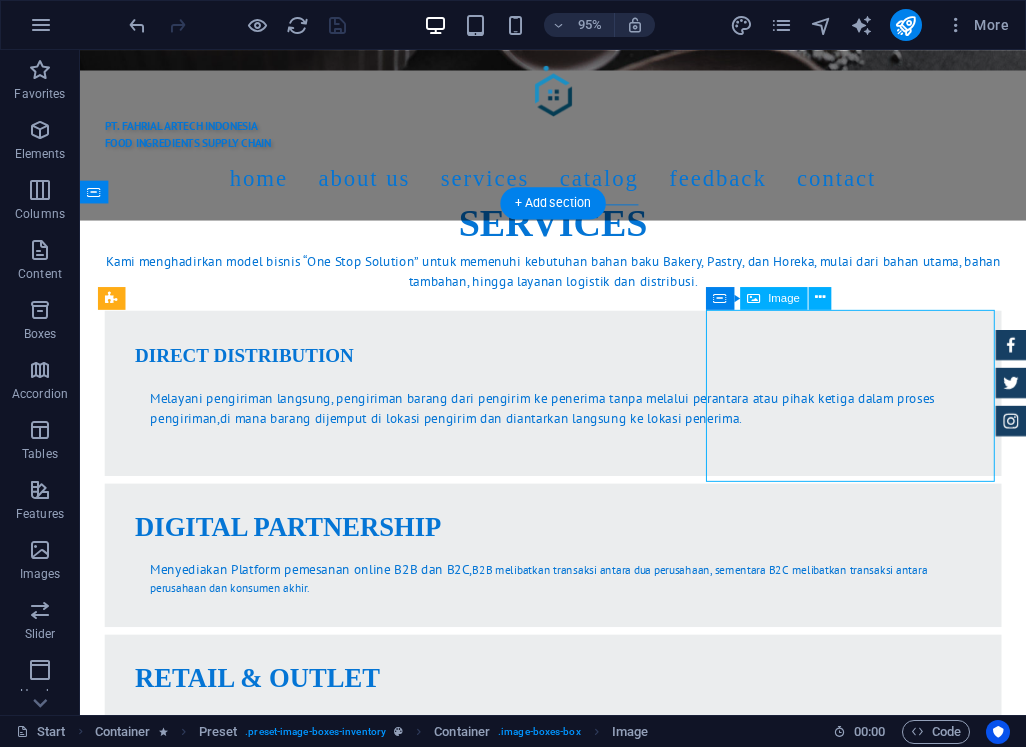click at bounding box center [578, 3599] 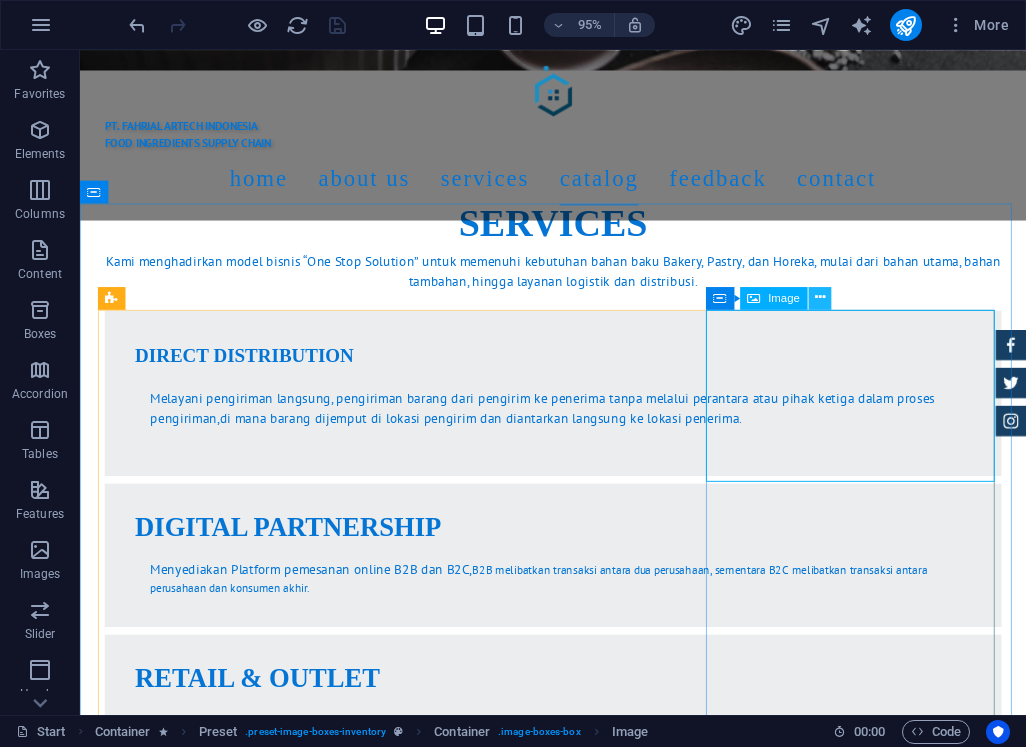 click at bounding box center [820, 298] 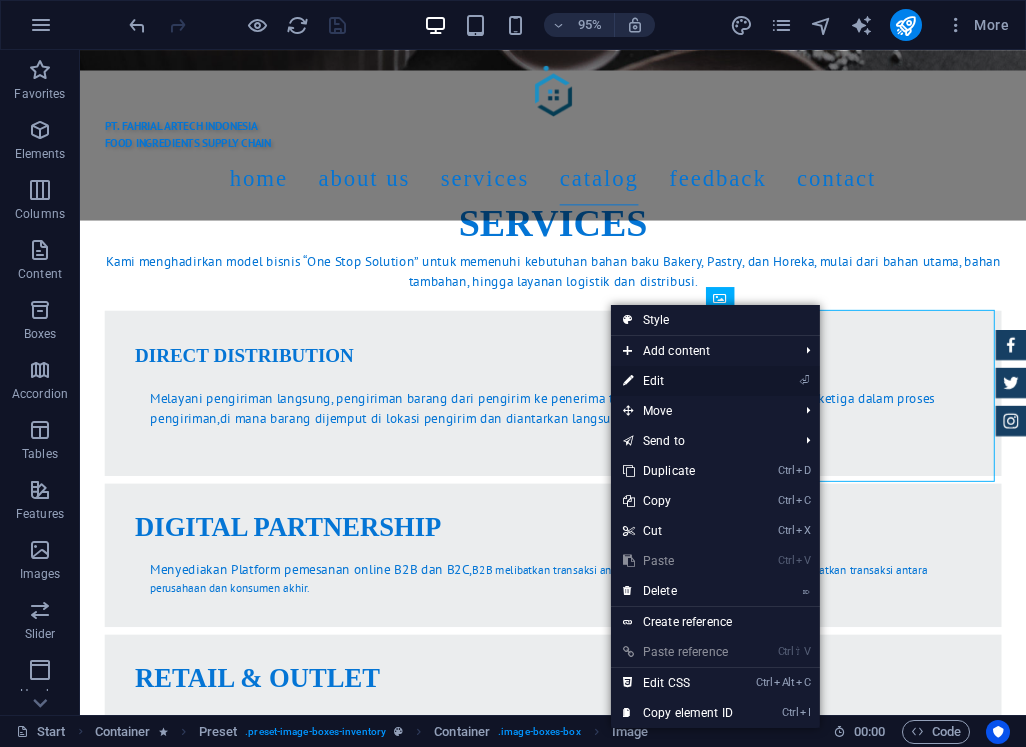 click on "⏎  Edit" at bounding box center [678, 381] 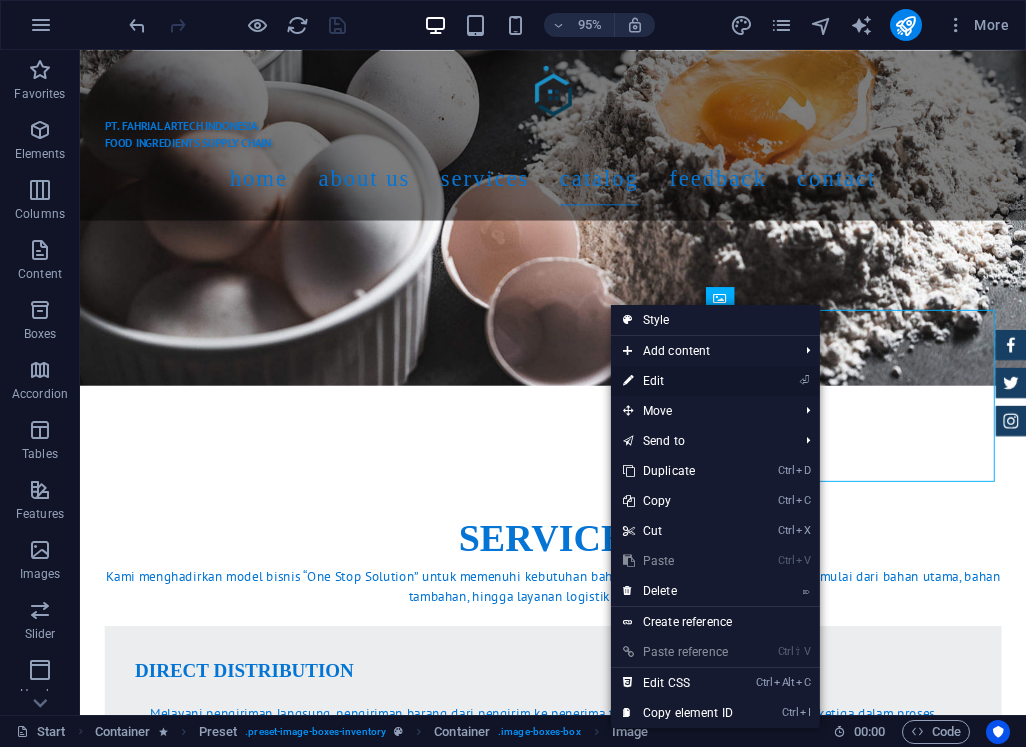 select on "px" 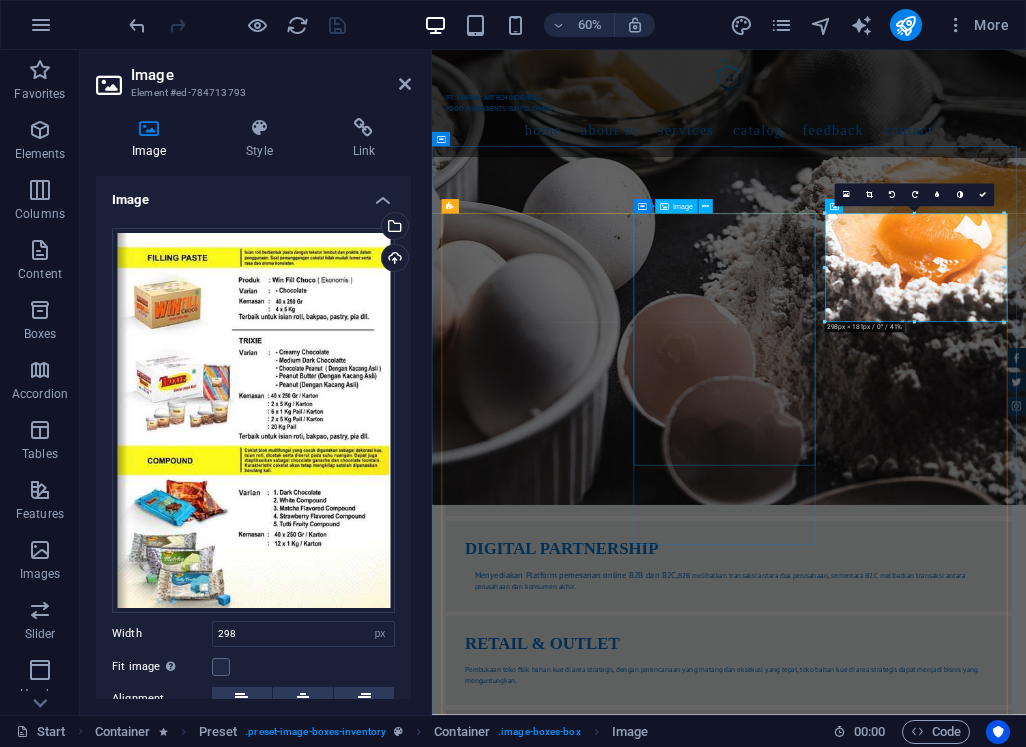 scroll, scrollTop: 4622, scrollLeft: 0, axis: vertical 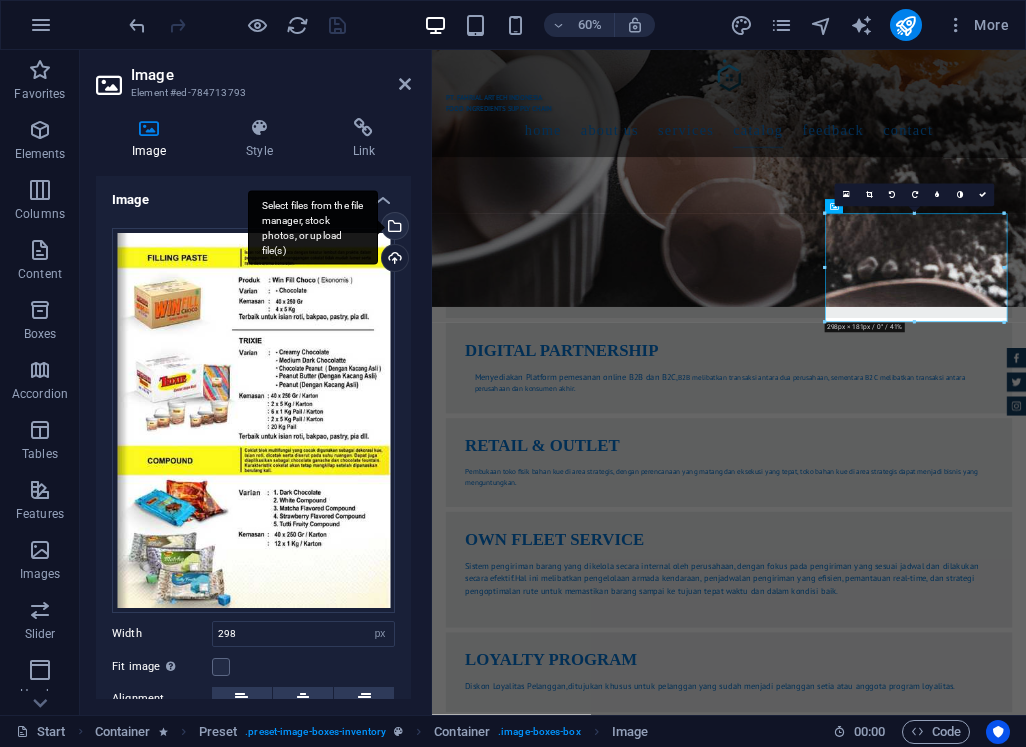 click on "Select files from the file manager, stock photos, or upload file(s)" at bounding box center [393, 228] 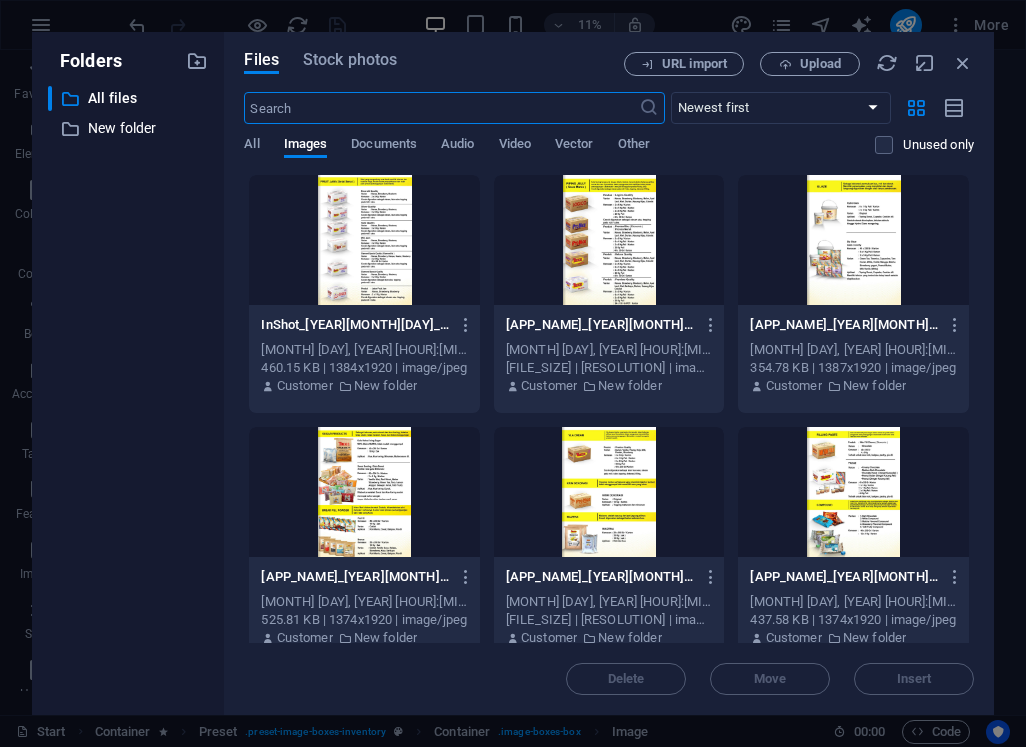 scroll, scrollTop: 8973, scrollLeft: 0, axis: vertical 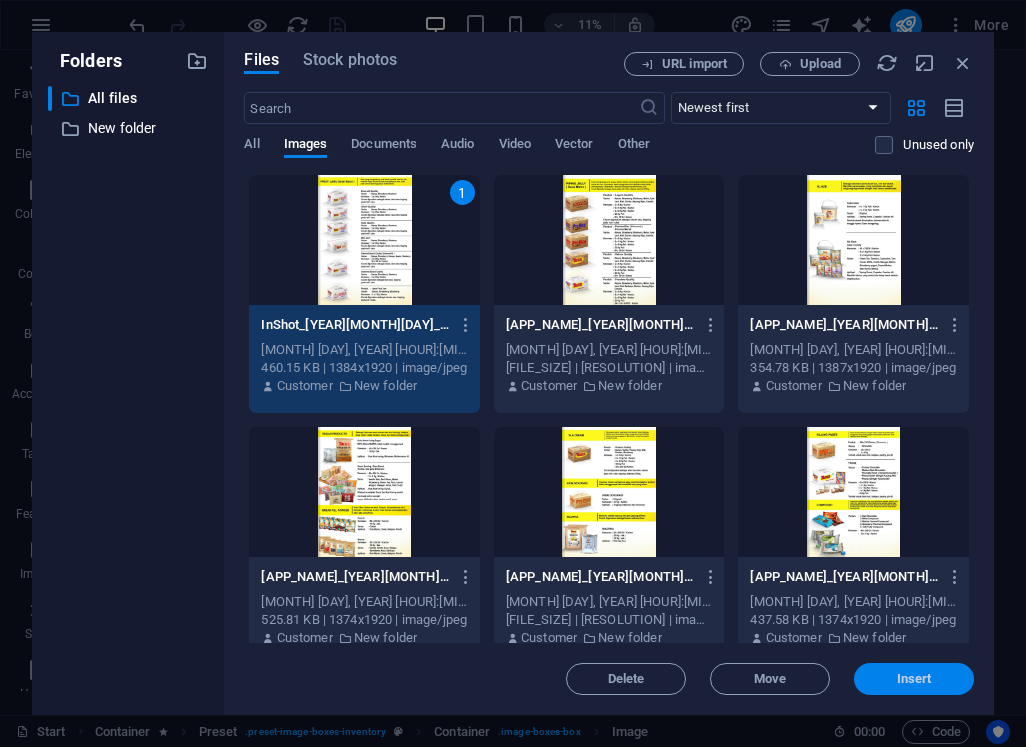 click on "Insert" at bounding box center (914, 679) 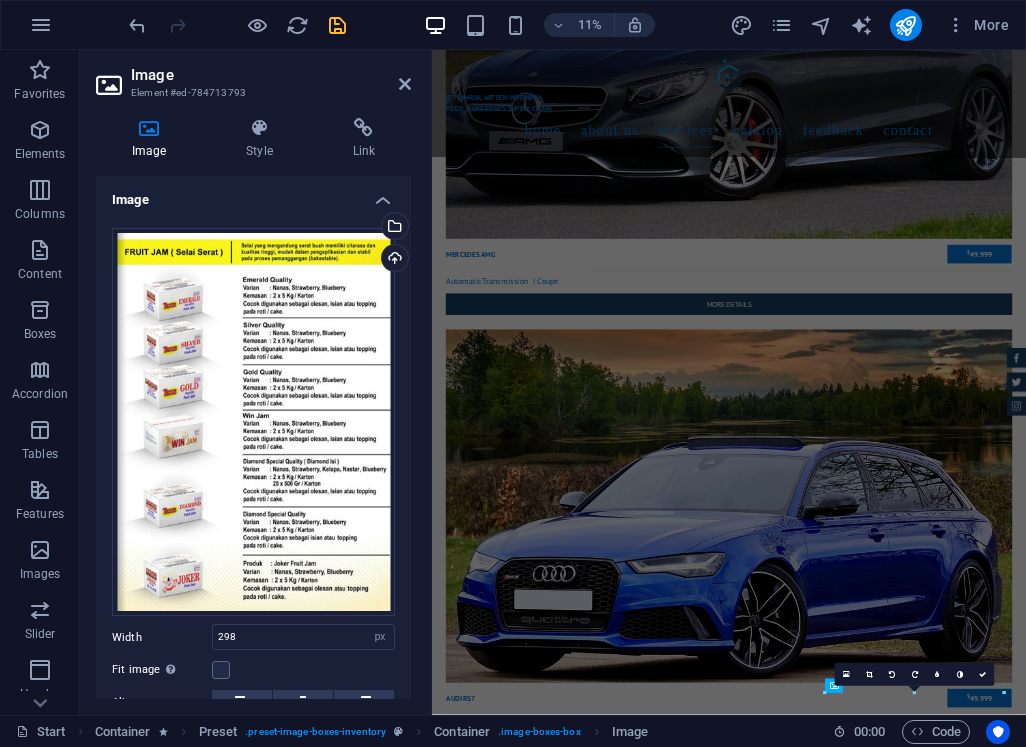 scroll, scrollTop: 3823, scrollLeft: 0, axis: vertical 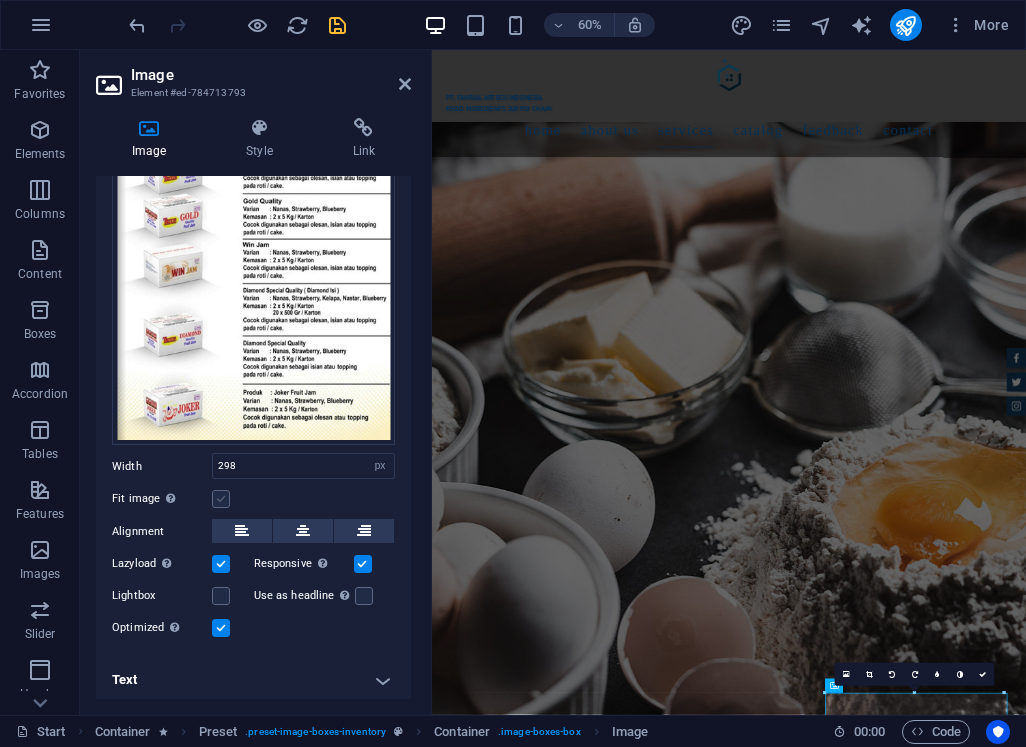 click at bounding box center [221, 499] 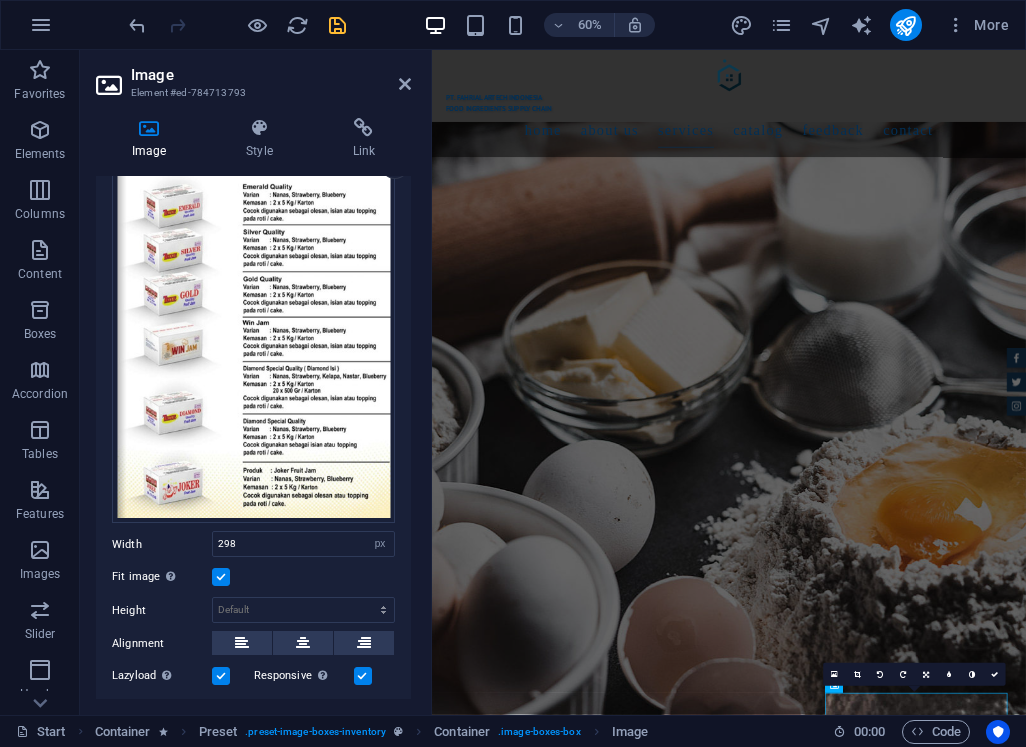scroll, scrollTop: 0, scrollLeft: 0, axis: both 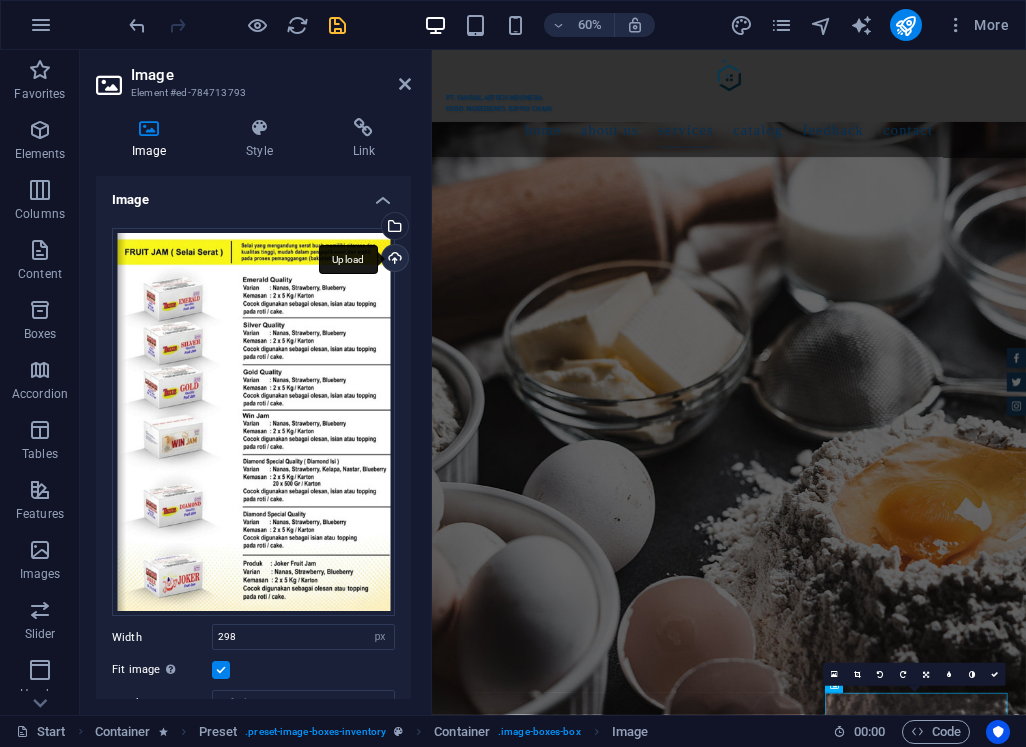 click on "Upload" at bounding box center [393, 260] 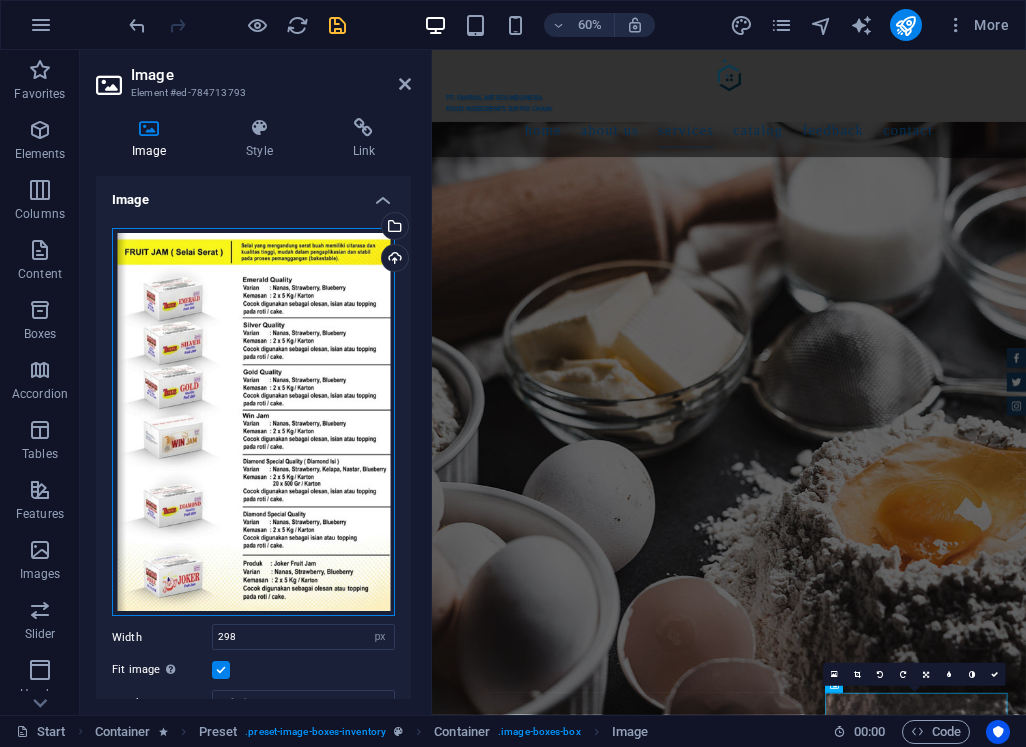click on "Drag files here, click to choose files or select files from Files or our free stock photos & videos" at bounding box center [253, 422] 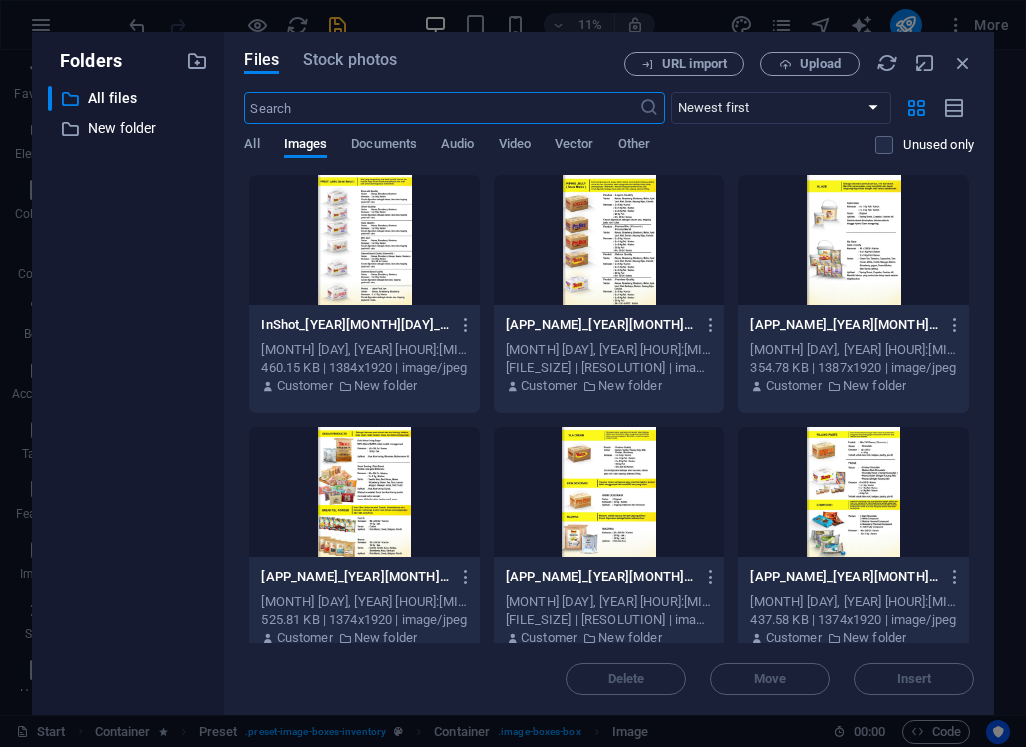 scroll, scrollTop: 8973, scrollLeft: 0, axis: vertical 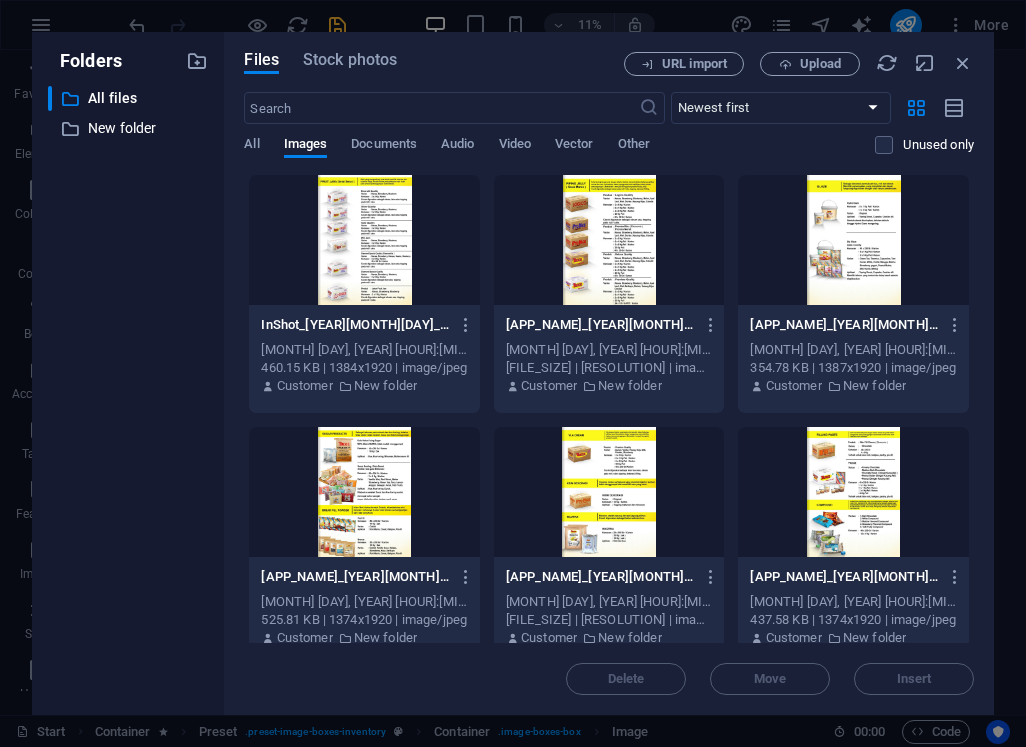 click at bounding box center [364, 240] 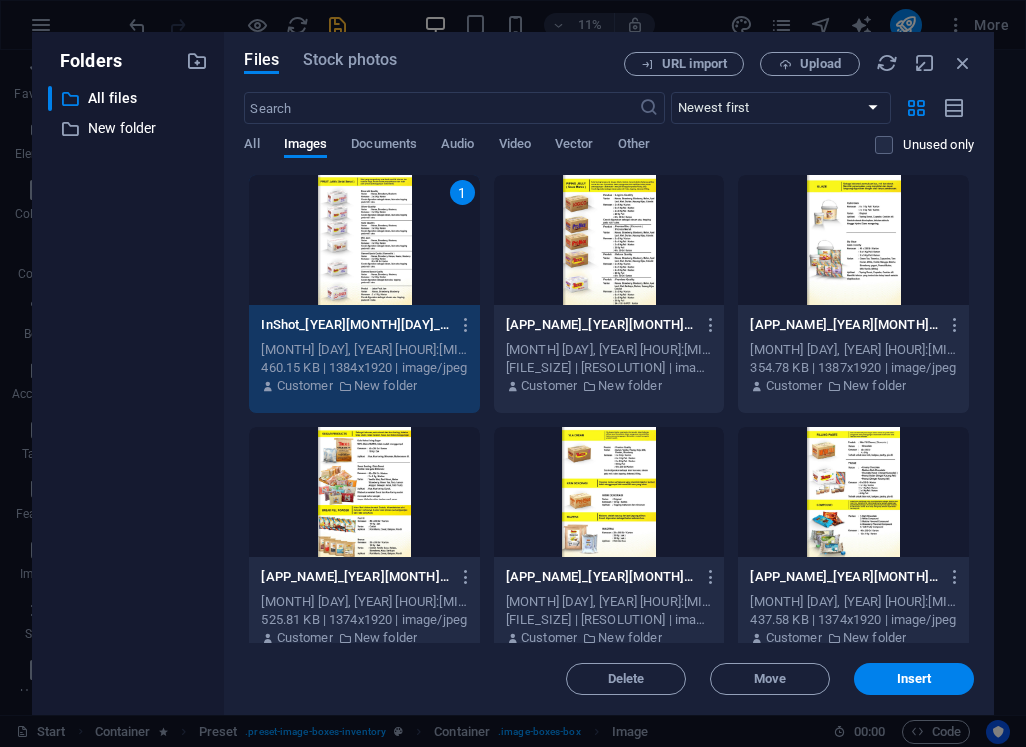 click on "1" at bounding box center [364, 240] 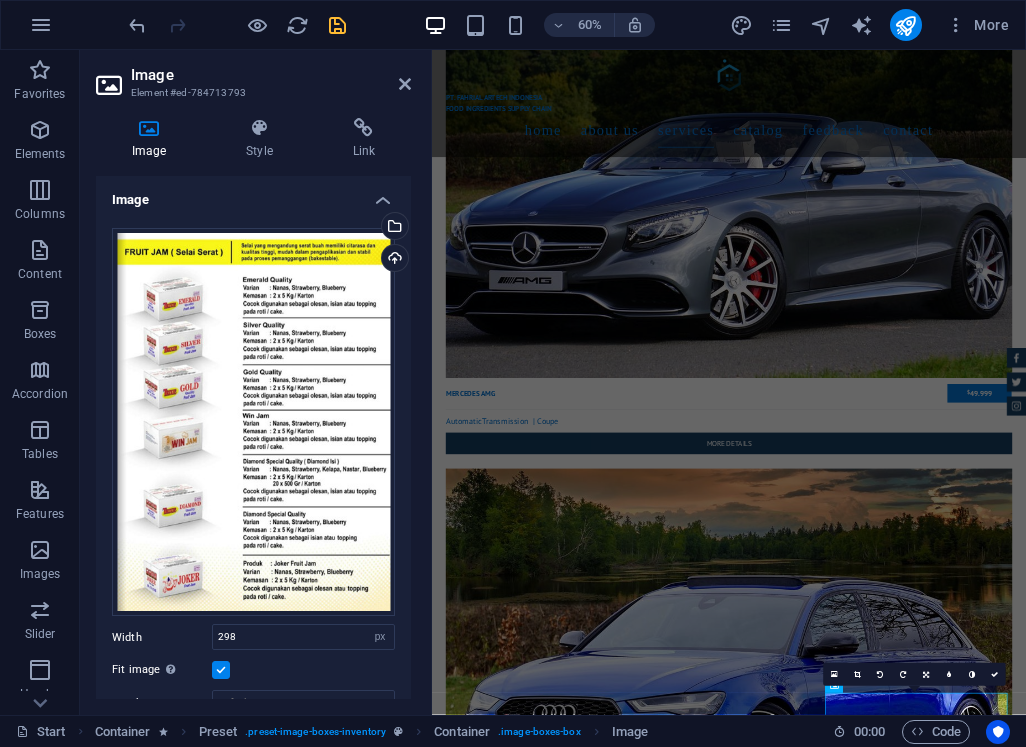 scroll, scrollTop: 3823, scrollLeft: 0, axis: vertical 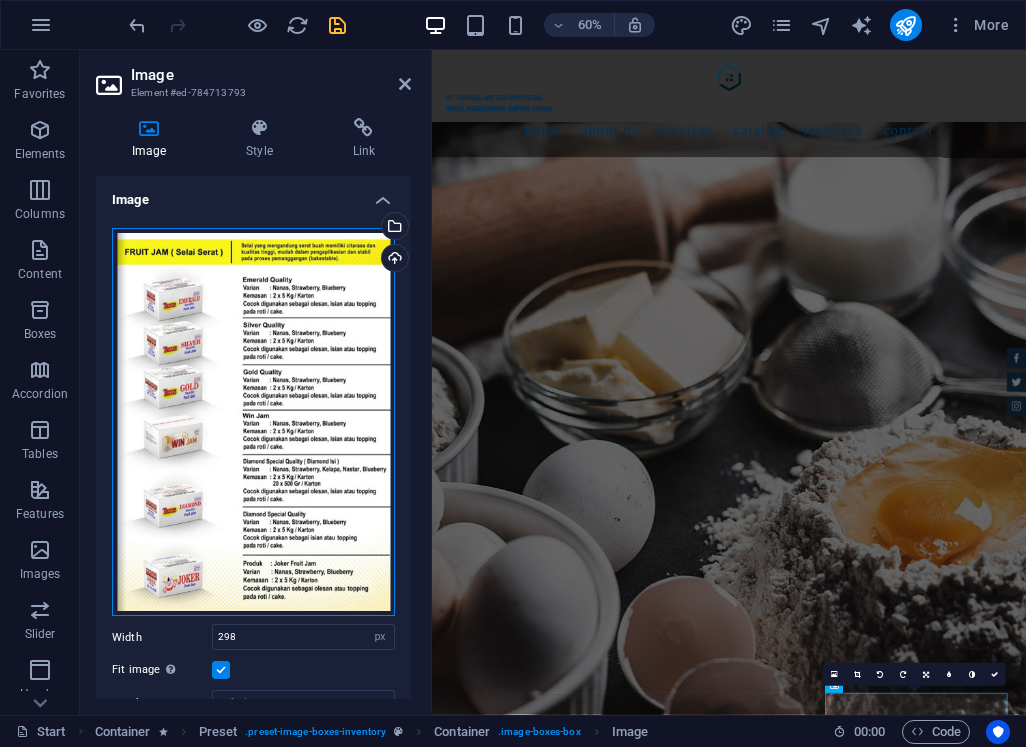 click on "Drag files here, click to choose files or select files from Files or our free stock photos & videos" at bounding box center (253, 422) 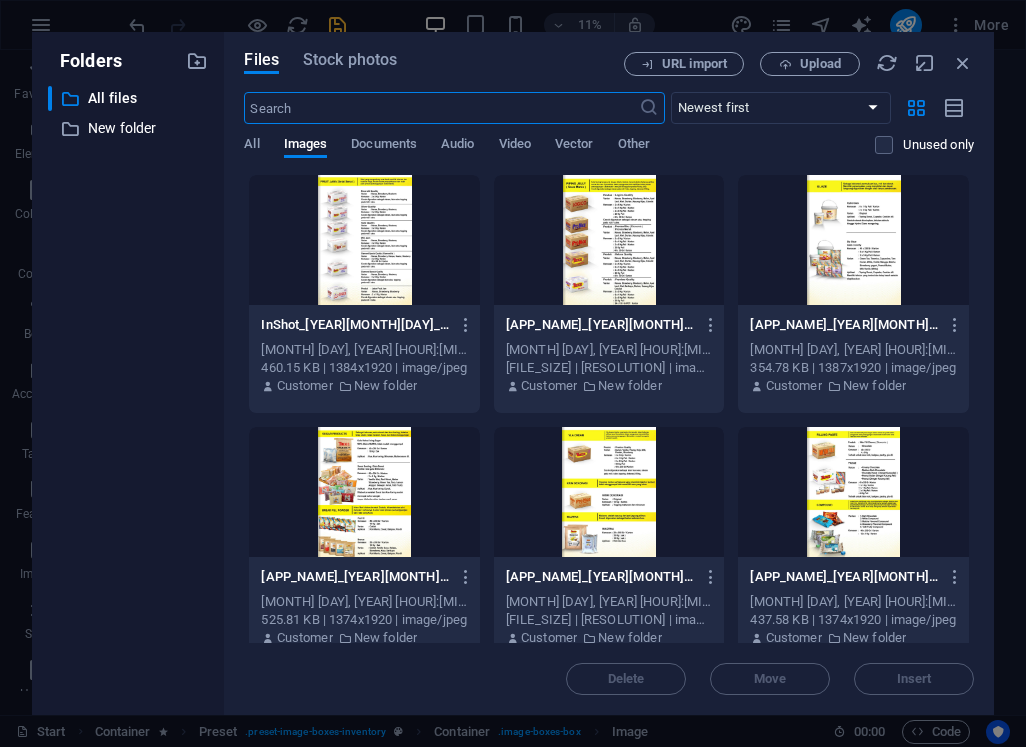 scroll, scrollTop: 8973, scrollLeft: 0, axis: vertical 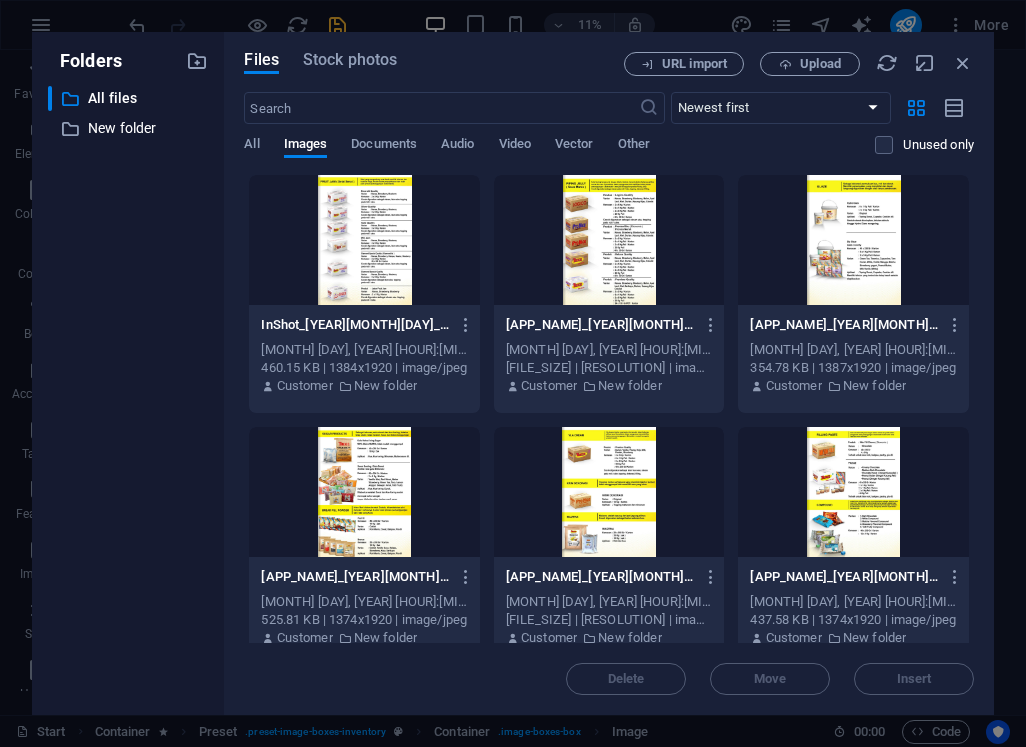 click at bounding box center [364, 240] 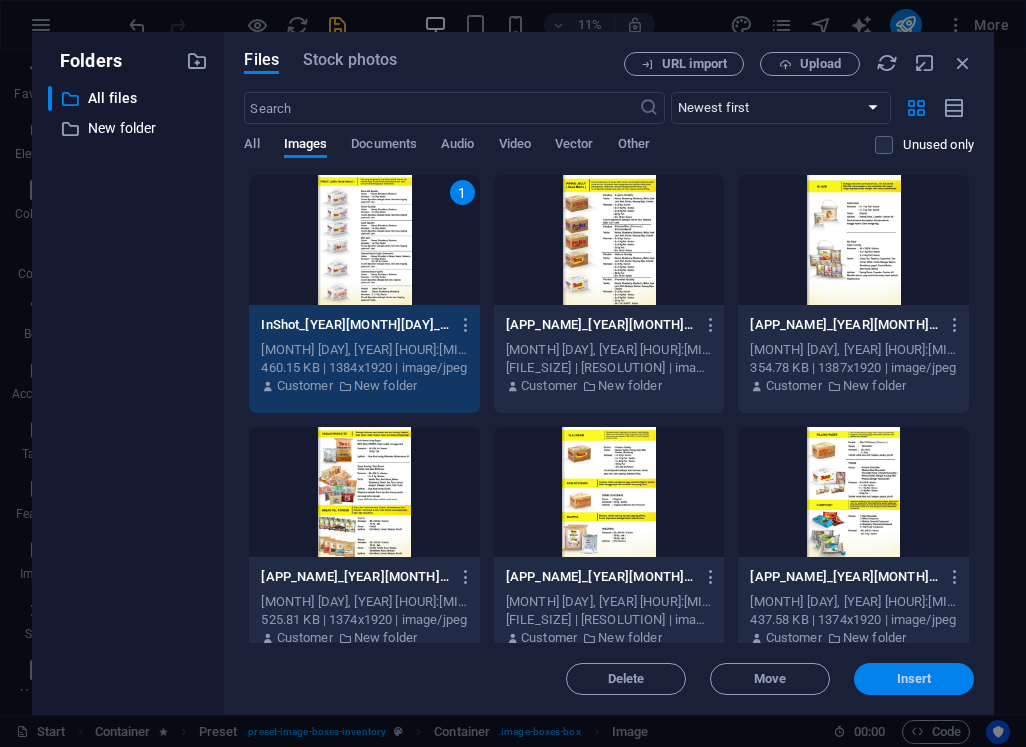 click on "Insert" at bounding box center (914, 679) 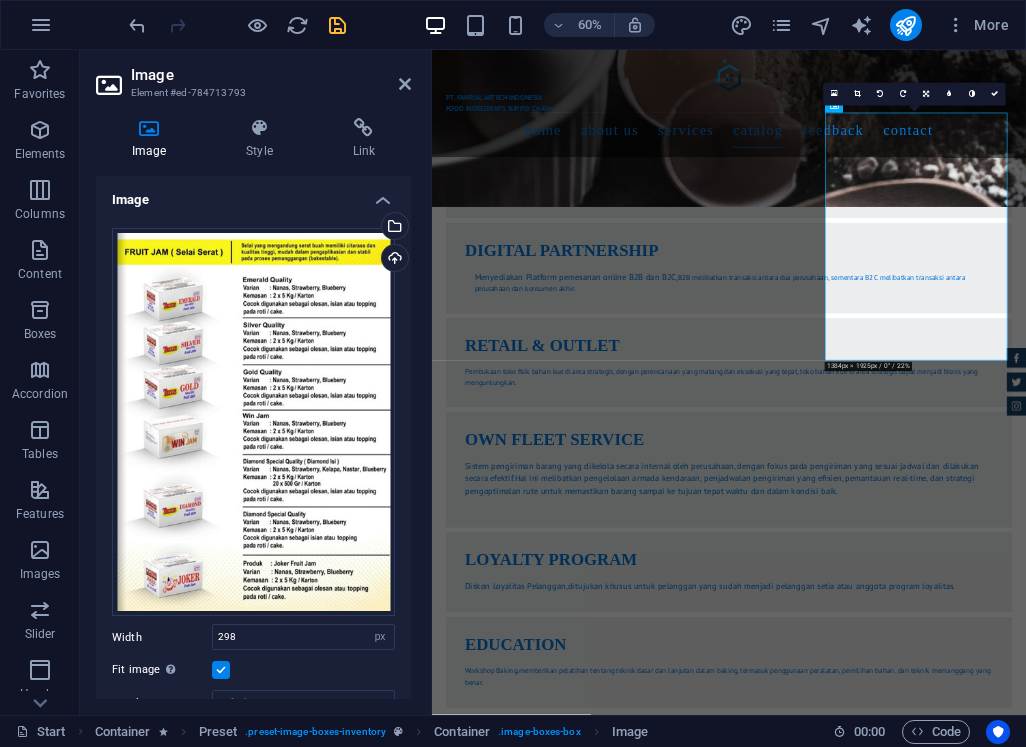 scroll, scrollTop: 4799, scrollLeft: 0, axis: vertical 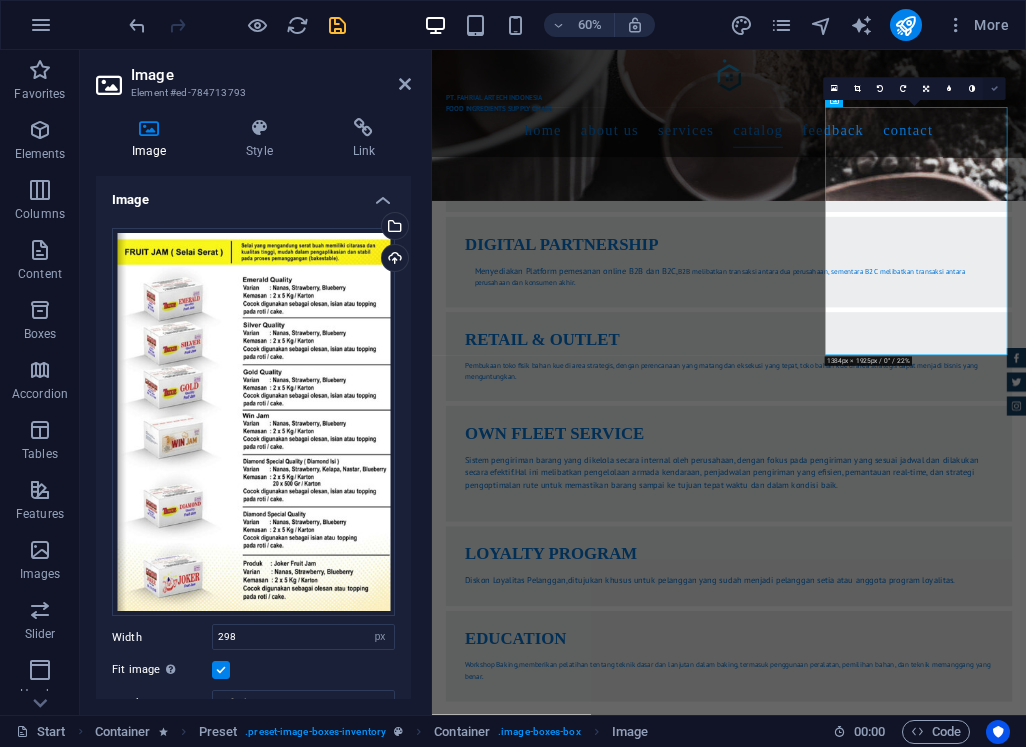 click at bounding box center [994, 88] 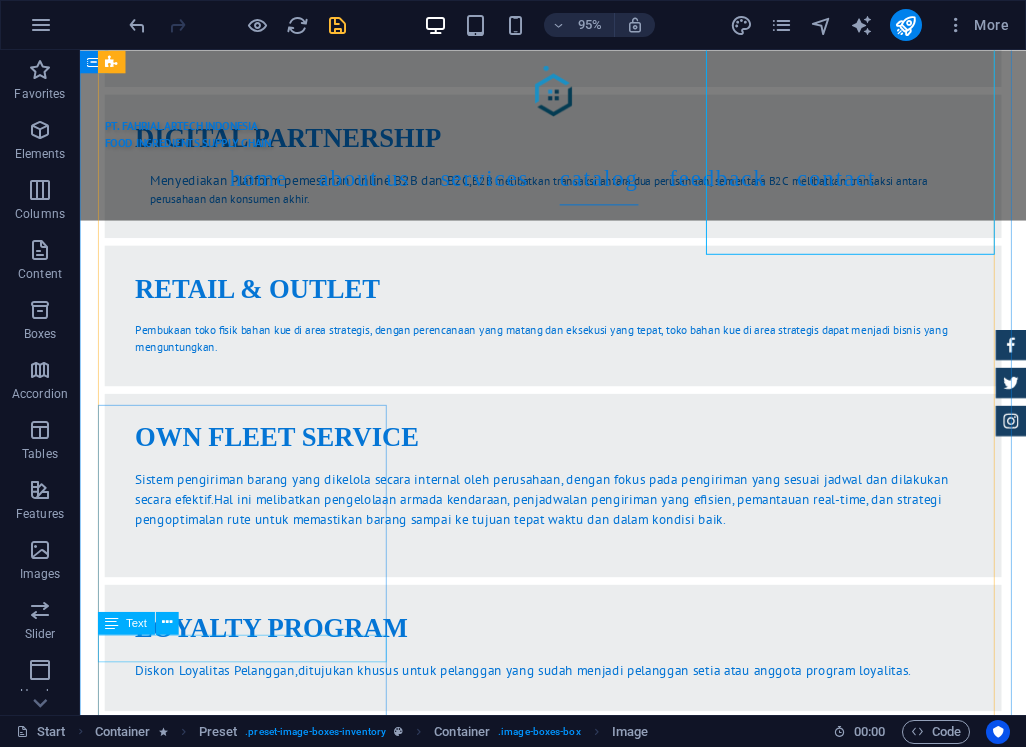 scroll, scrollTop: 4842, scrollLeft: 0, axis: vertical 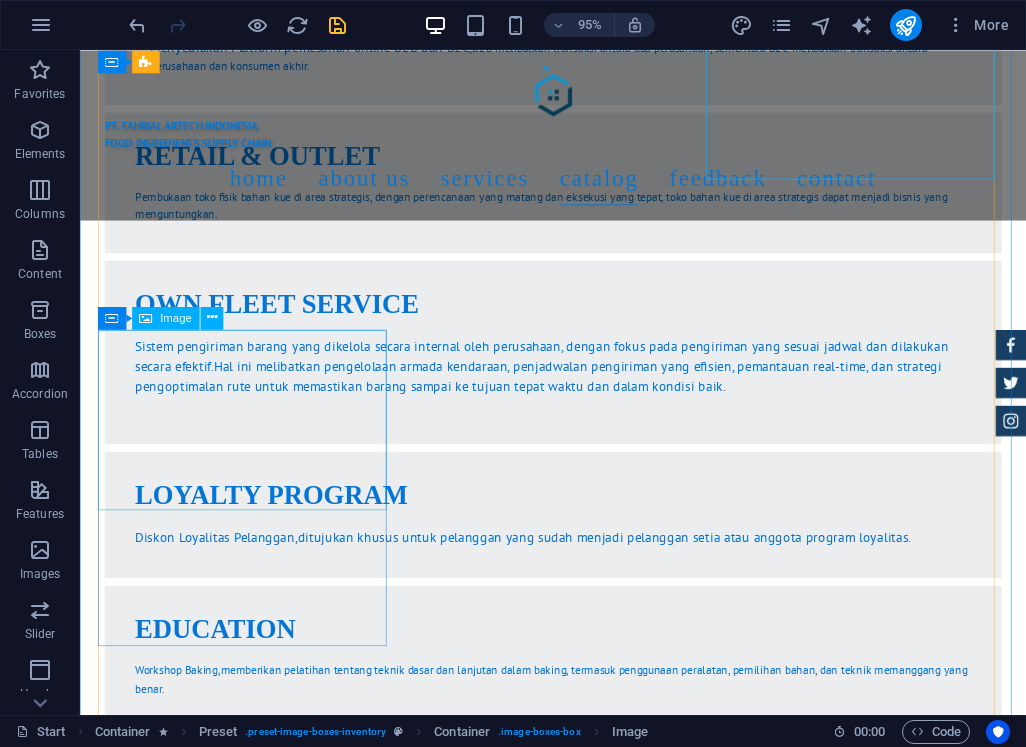 click at bounding box center [578, 3817] 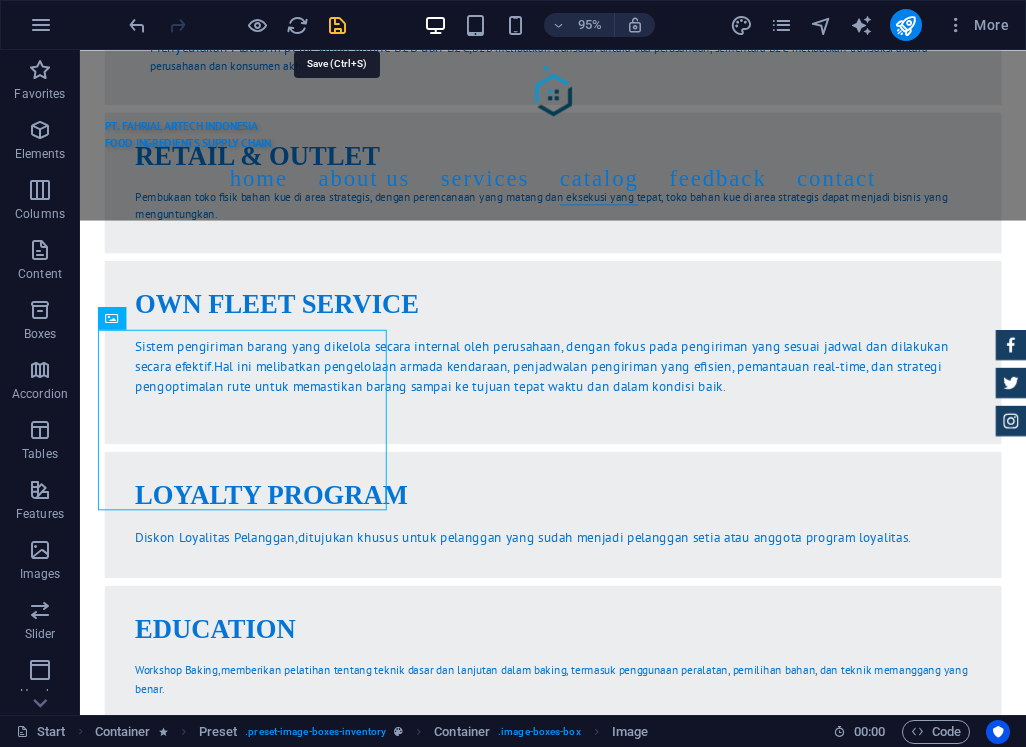 click at bounding box center [337, 25] 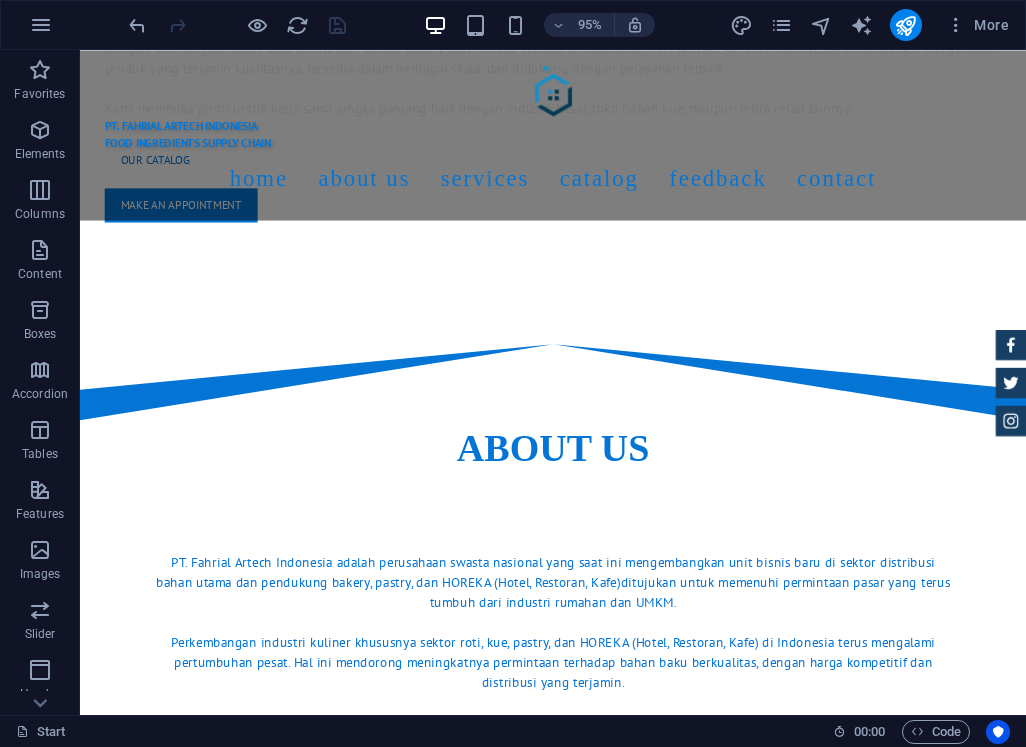 scroll, scrollTop: 1142, scrollLeft: 0, axis: vertical 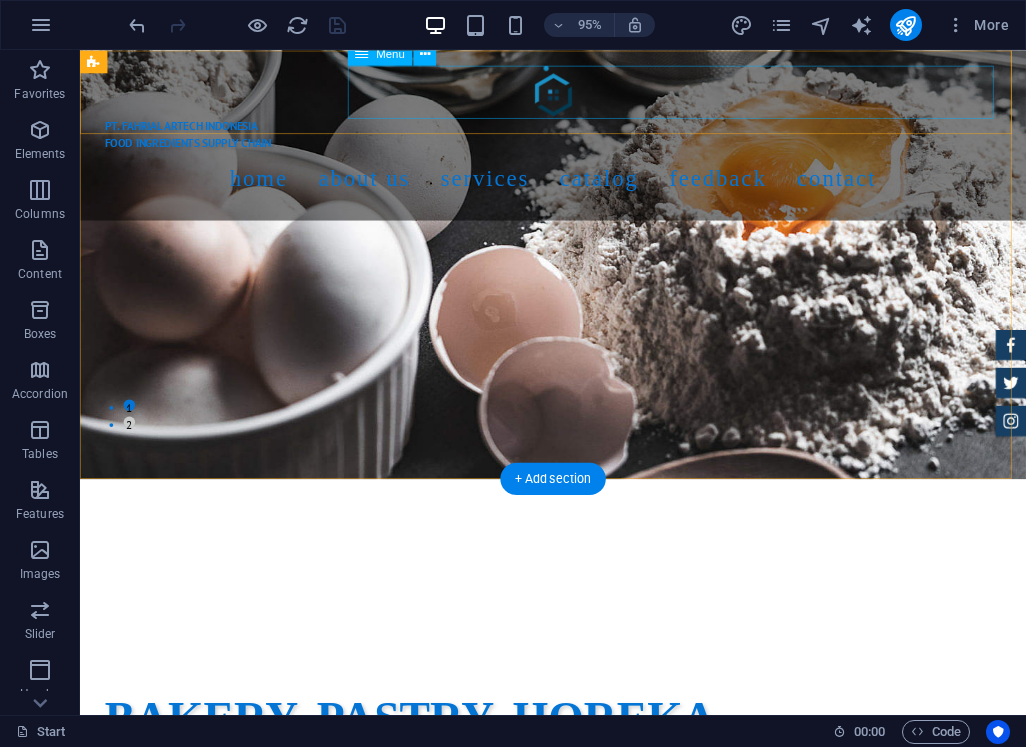 click on "Home About us Services Catalog Feedback Contact" at bounding box center [578, 185] 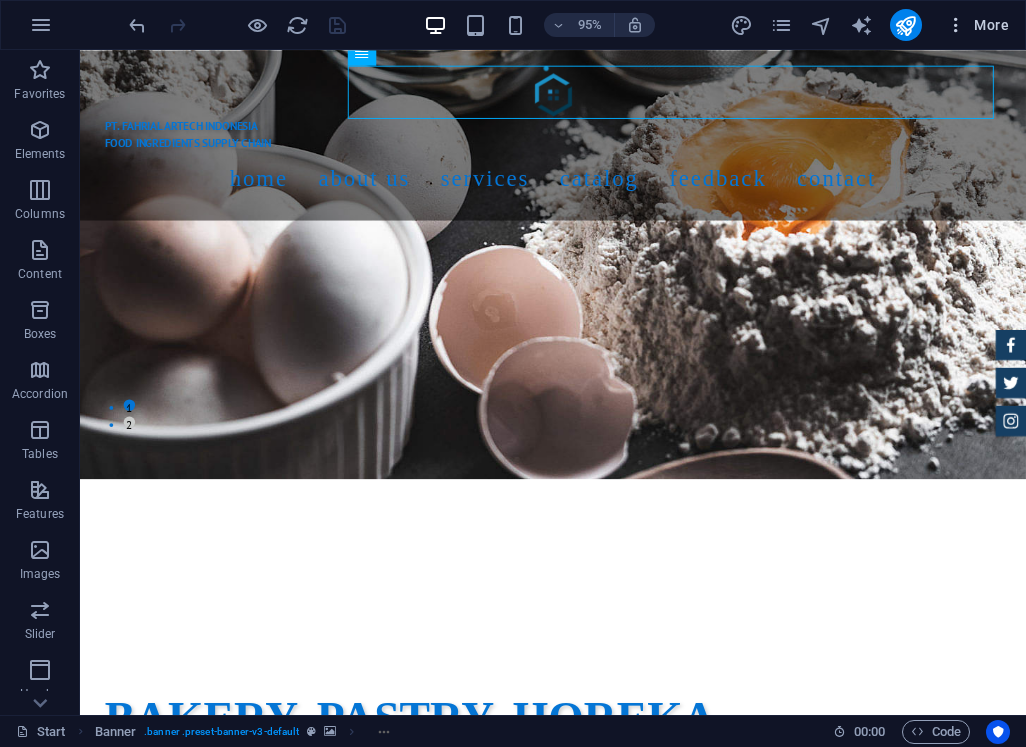 click on "More" at bounding box center (977, 25) 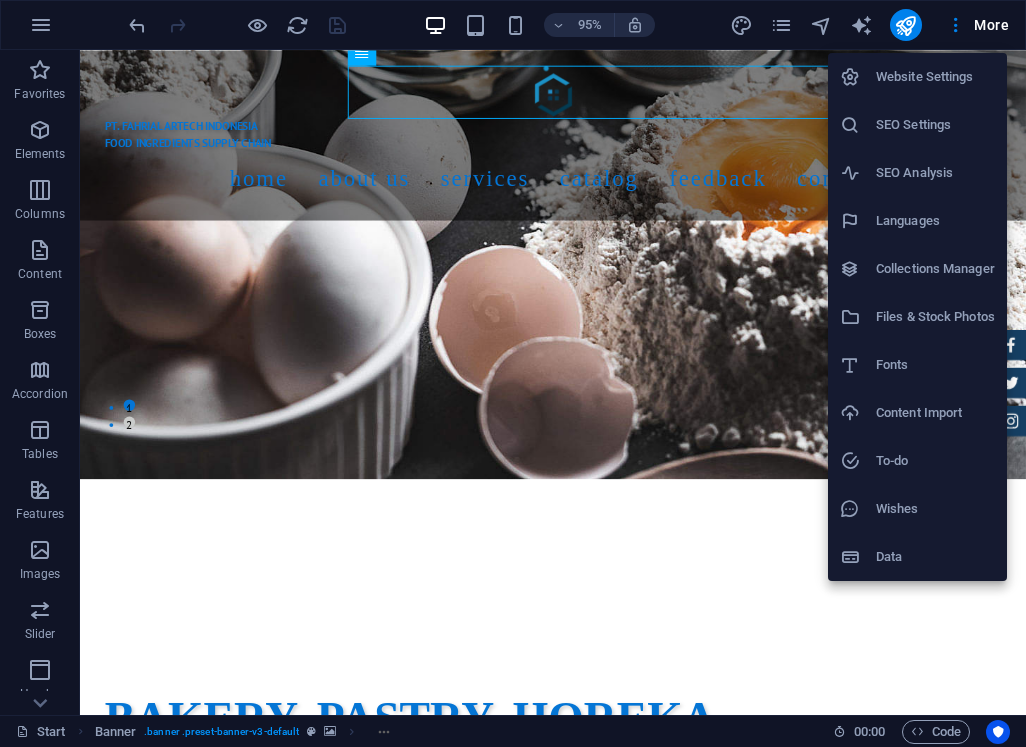 click at bounding box center (513, 373) 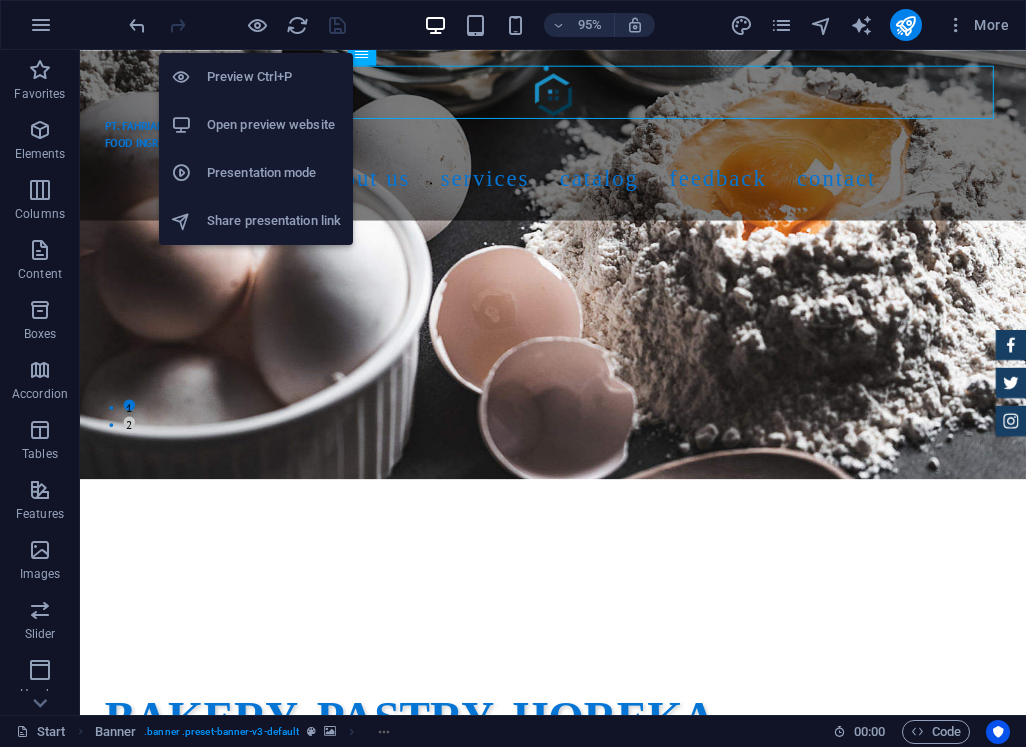 click on "Open preview website" at bounding box center [274, 125] 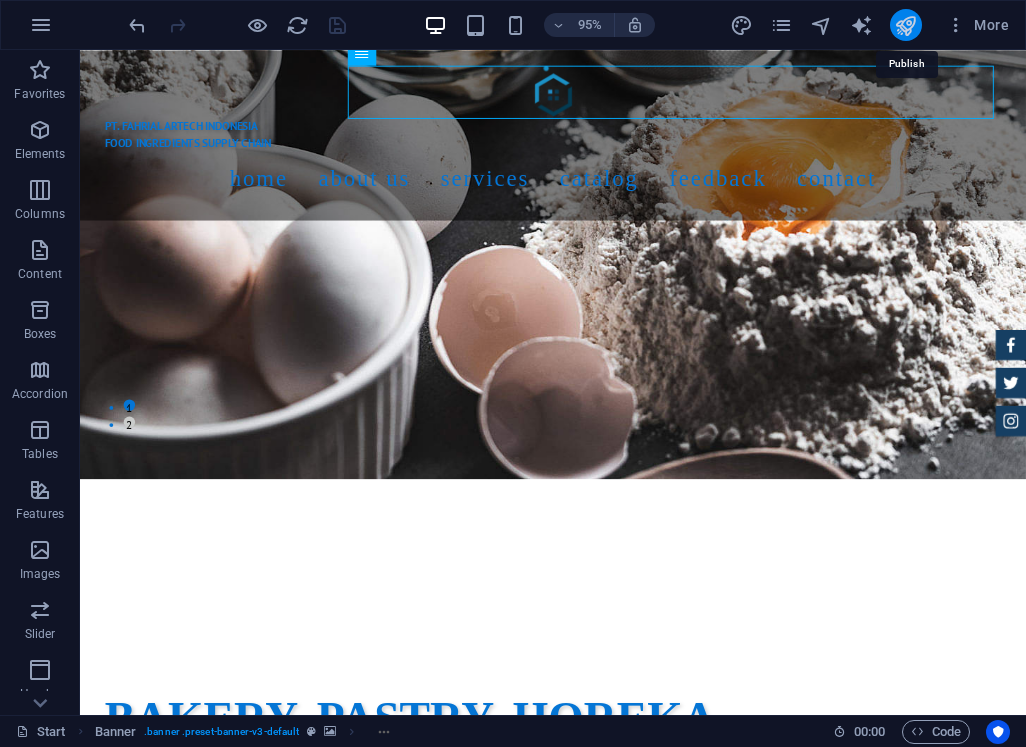 click at bounding box center (905, 25) 